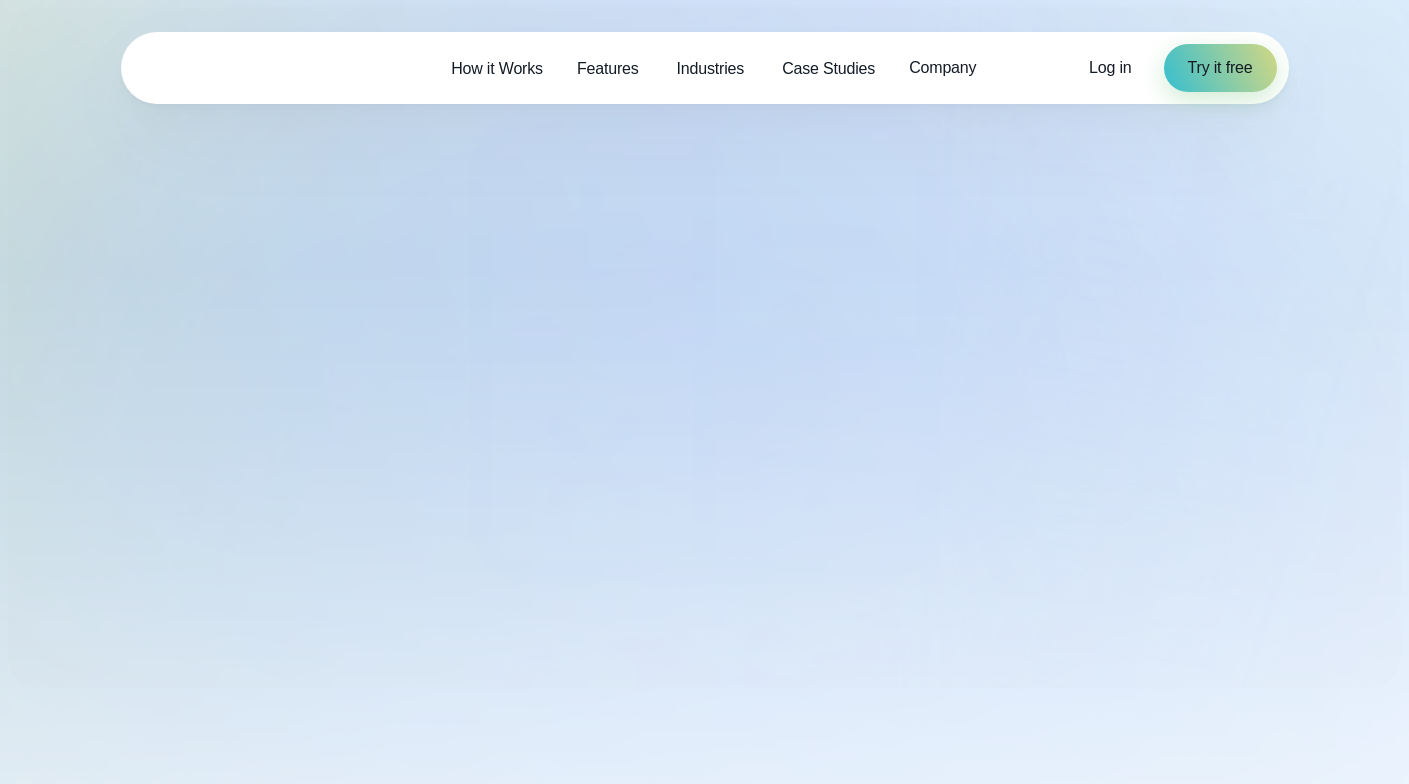 scroll, scrollTop: 0, scrollLeft: 0, axis: both 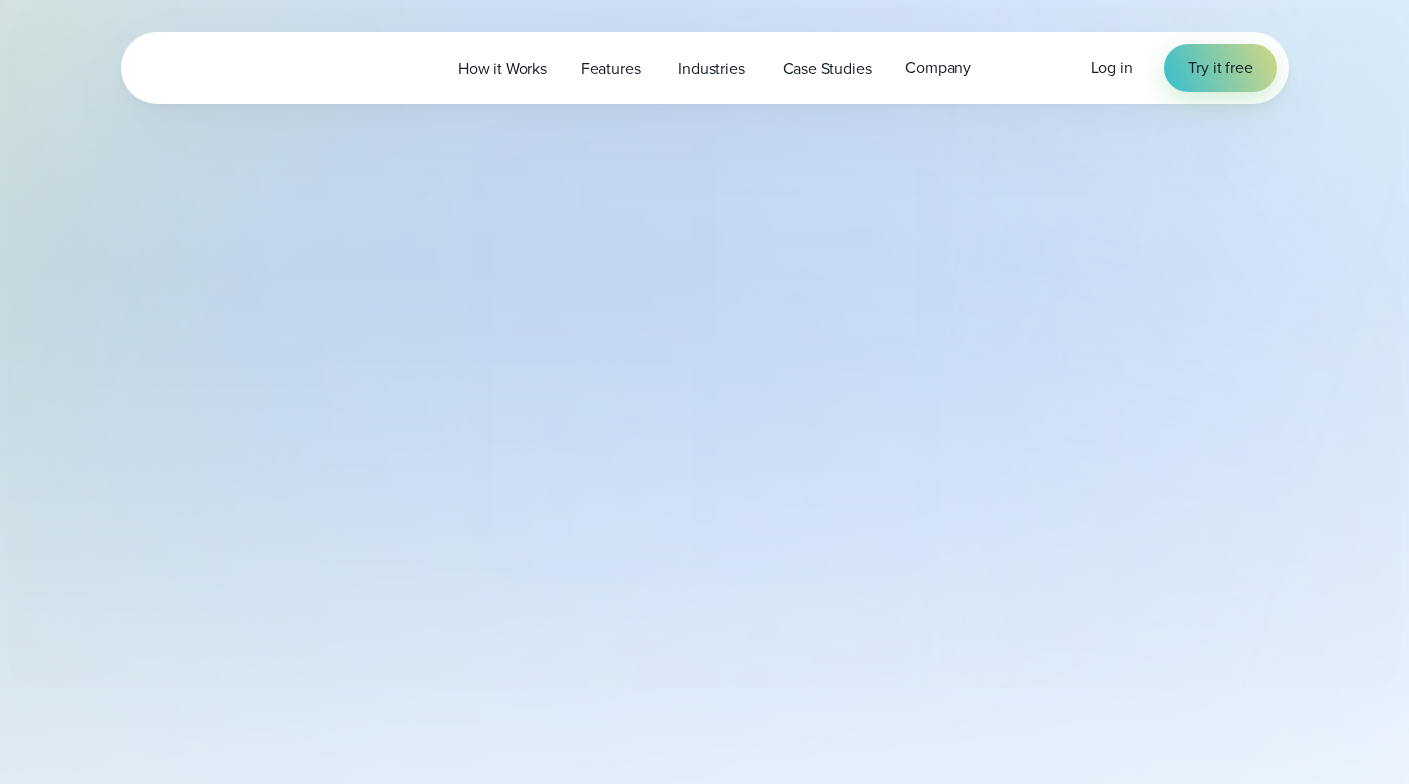 select on "***" 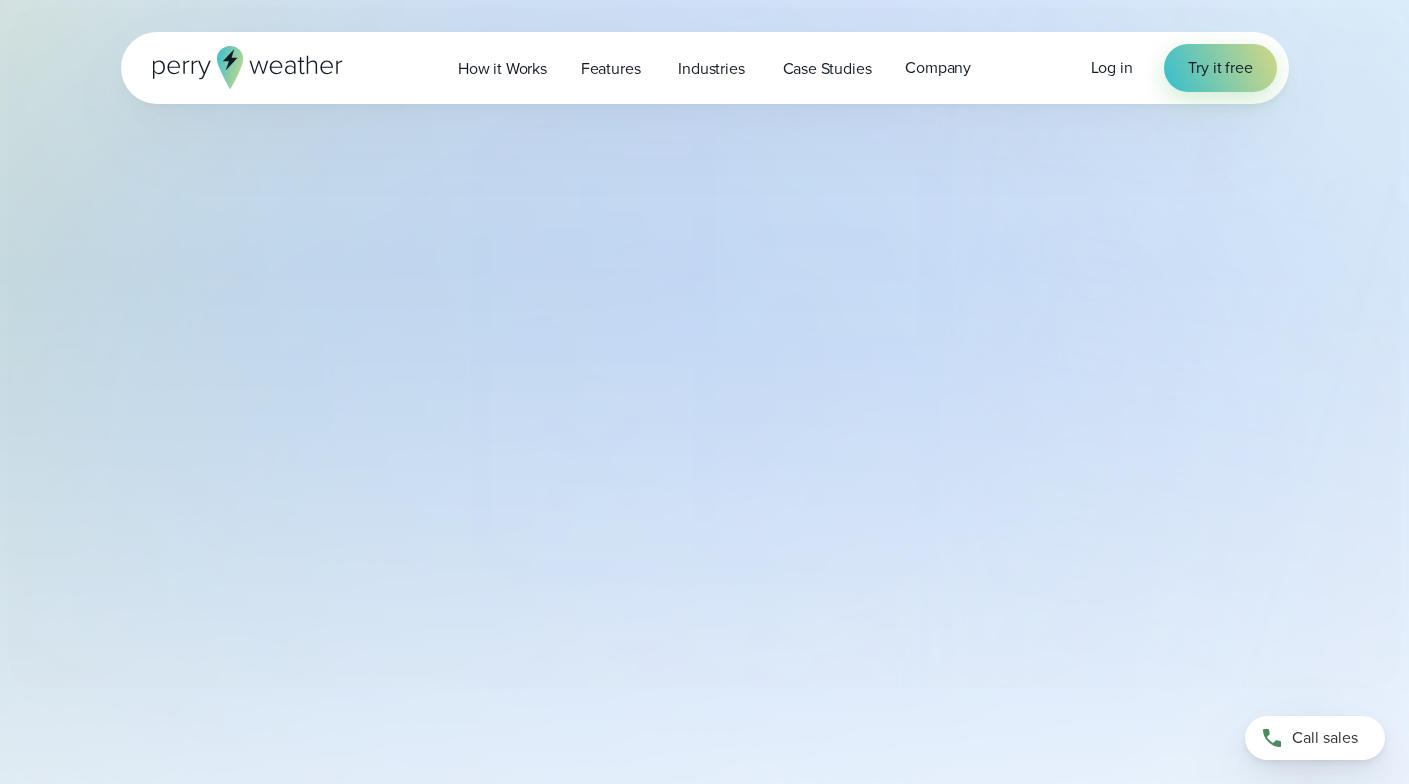 scroll, scrollTop: 13340, scrollLeft: 0, axis: vertical 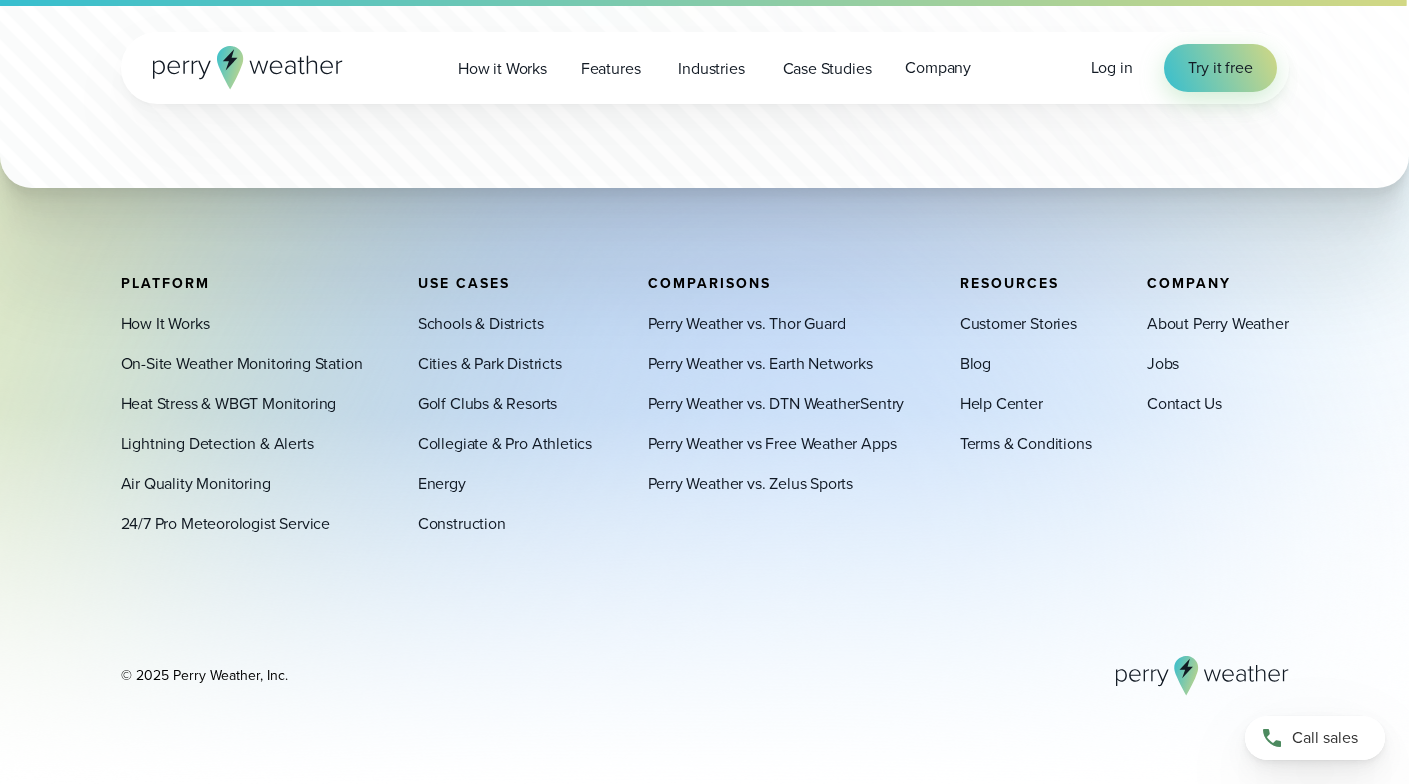 type on "*******" 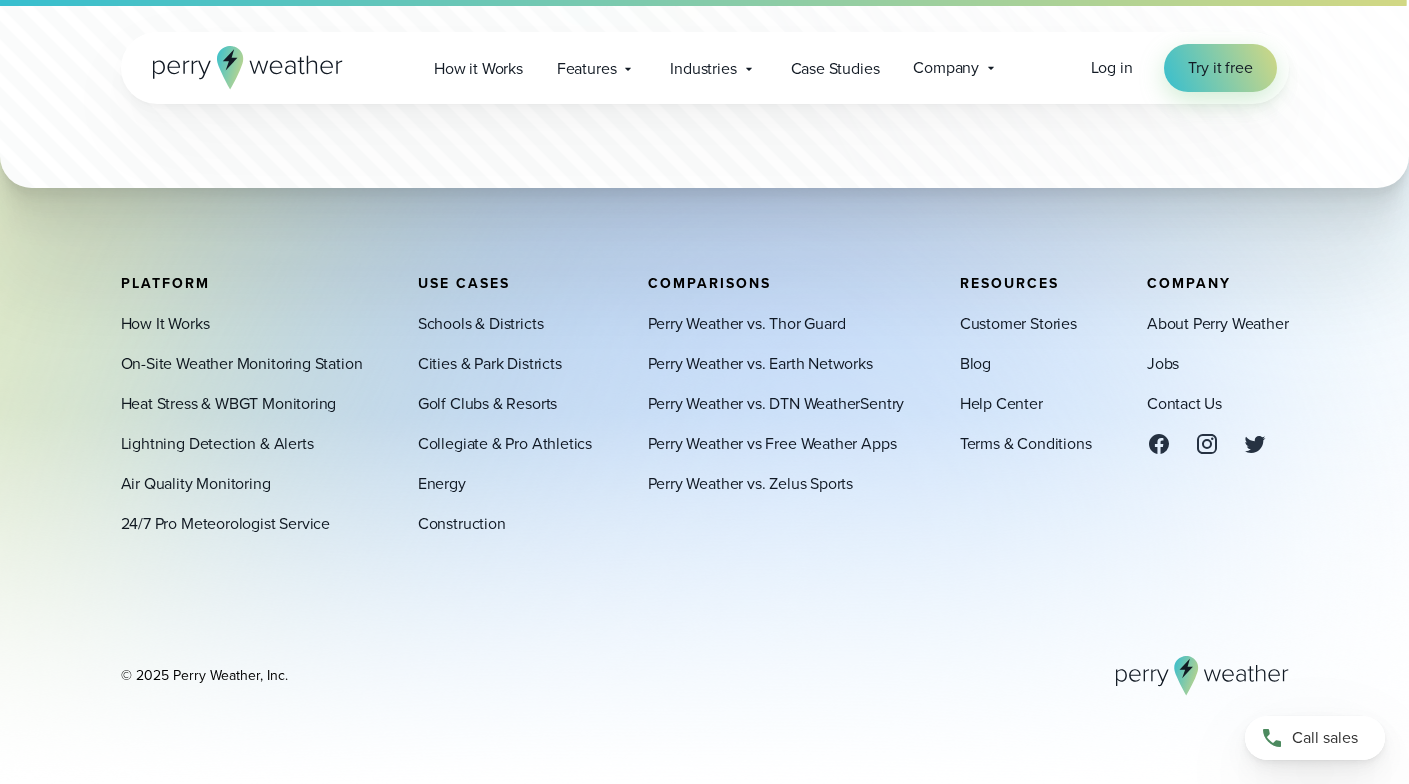 click on "How Do I Calculate the Wet Bulb Globe Temperature (WBGT)?" at bounding box center [935, -1897] 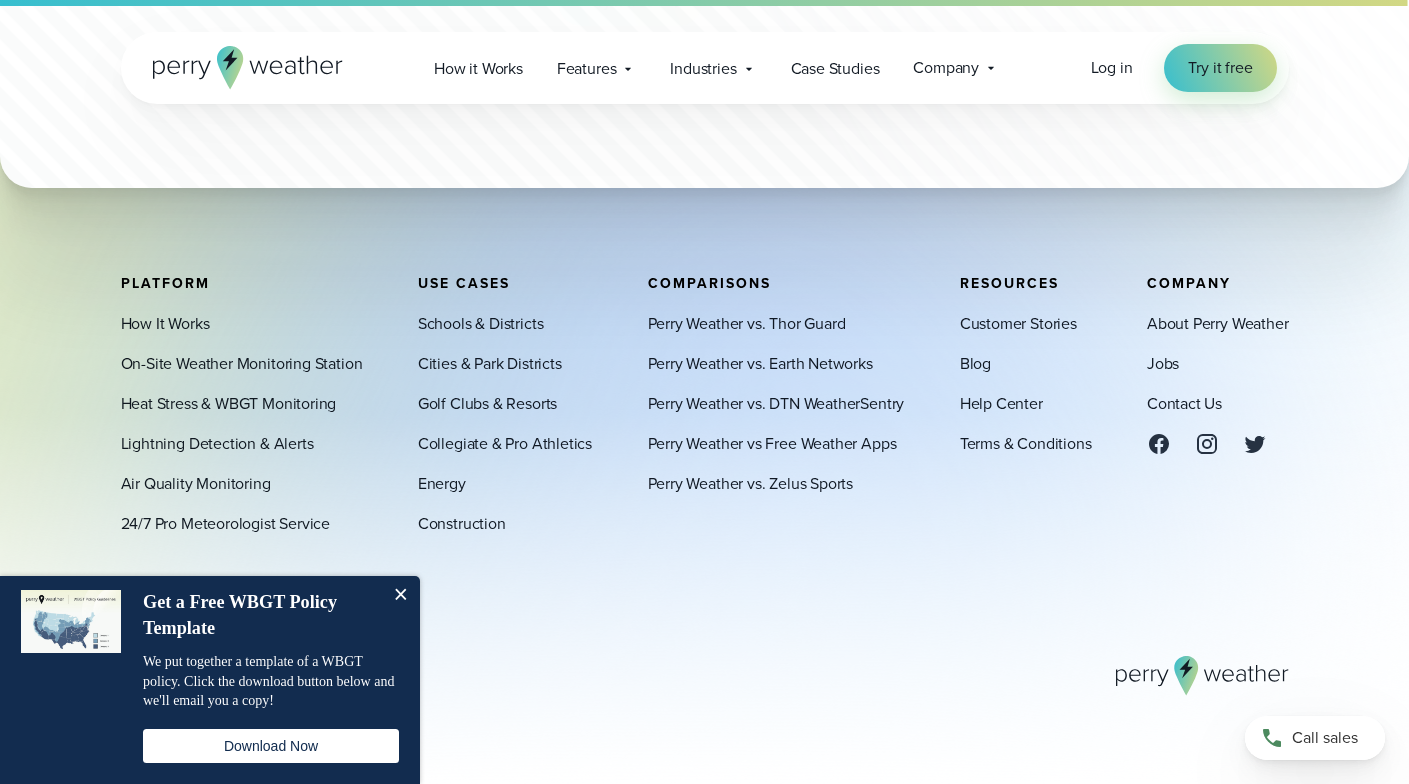 scroll, scrollTop: 13453, scrollLeft: 0, axis: vertical 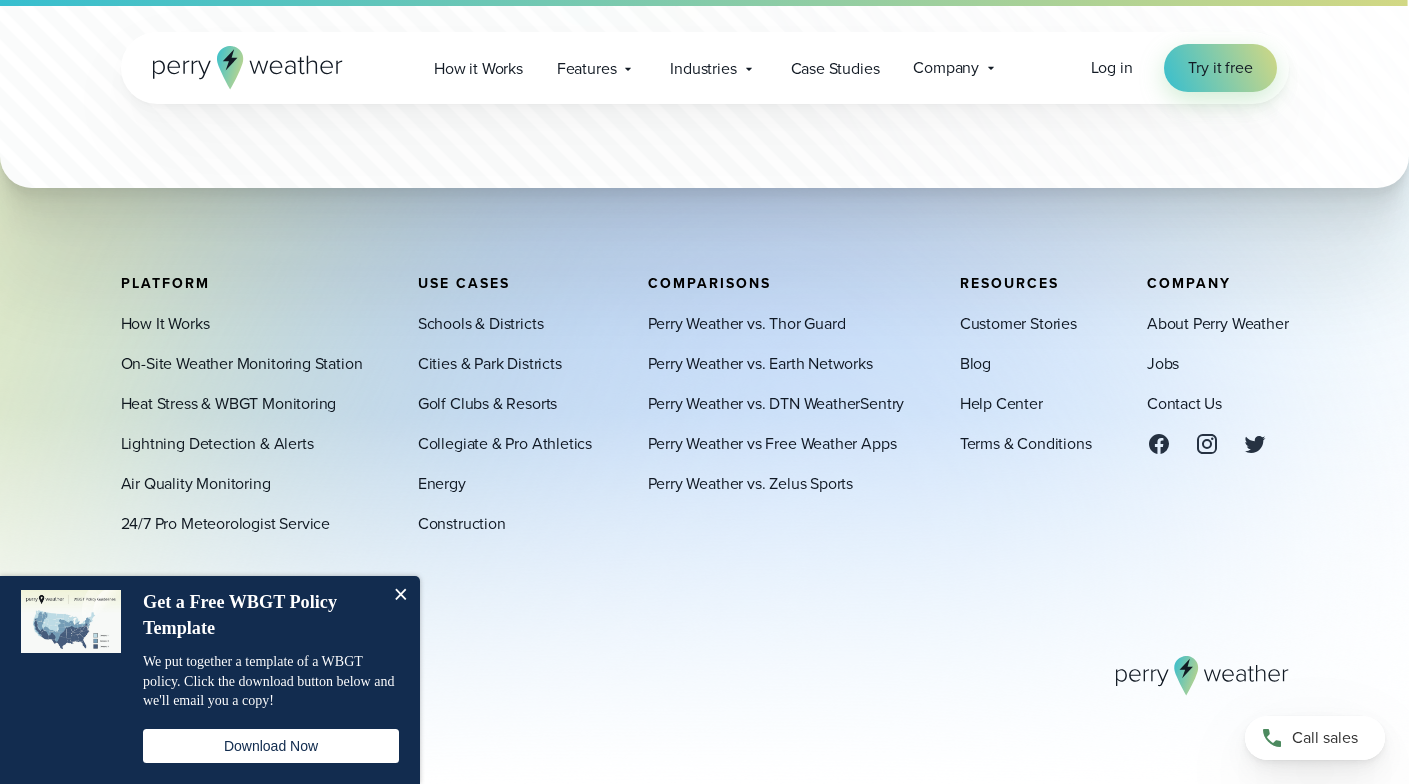 click on "How can I take a WBGT reading?" at bounding box center [935, -1815] 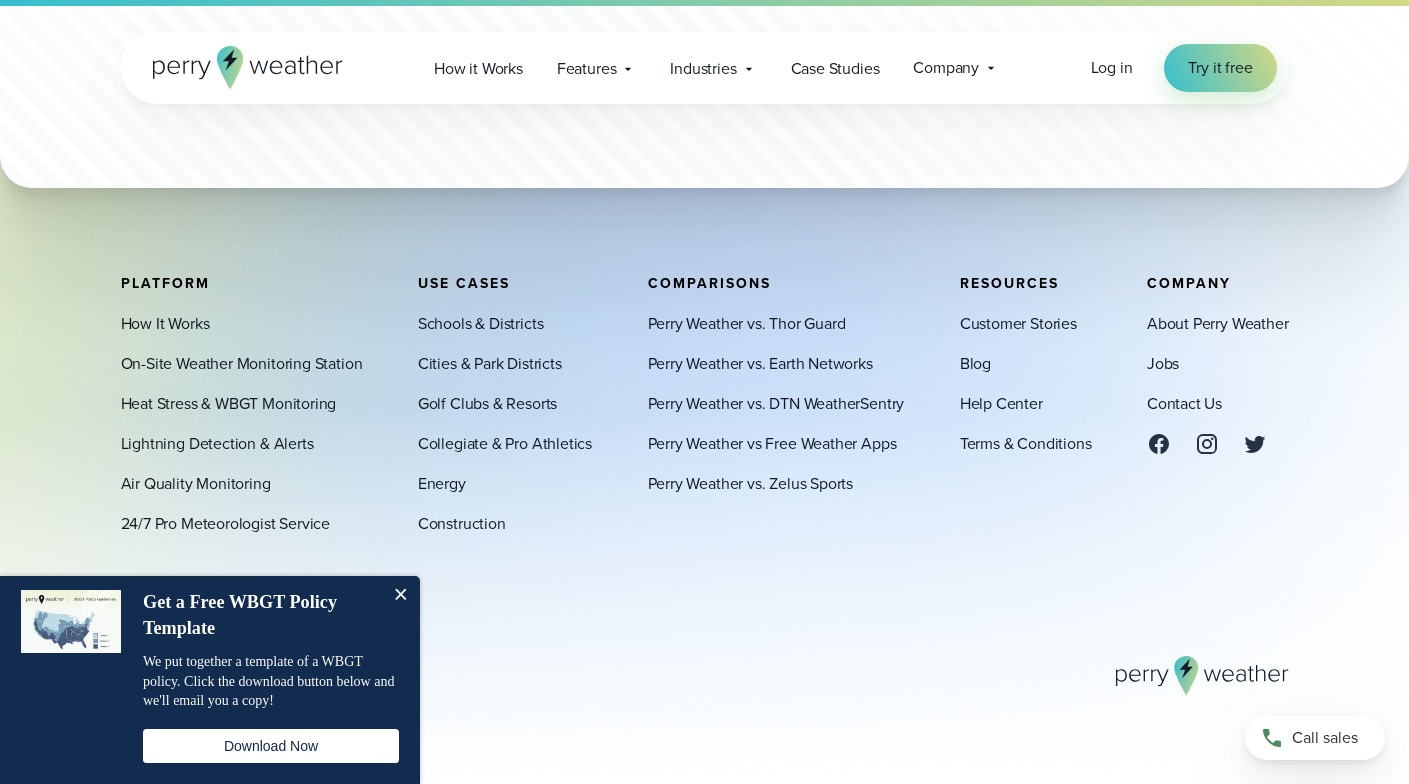 scroll, scrollTop: 13768, scrollLeft: 0, axis: vertical 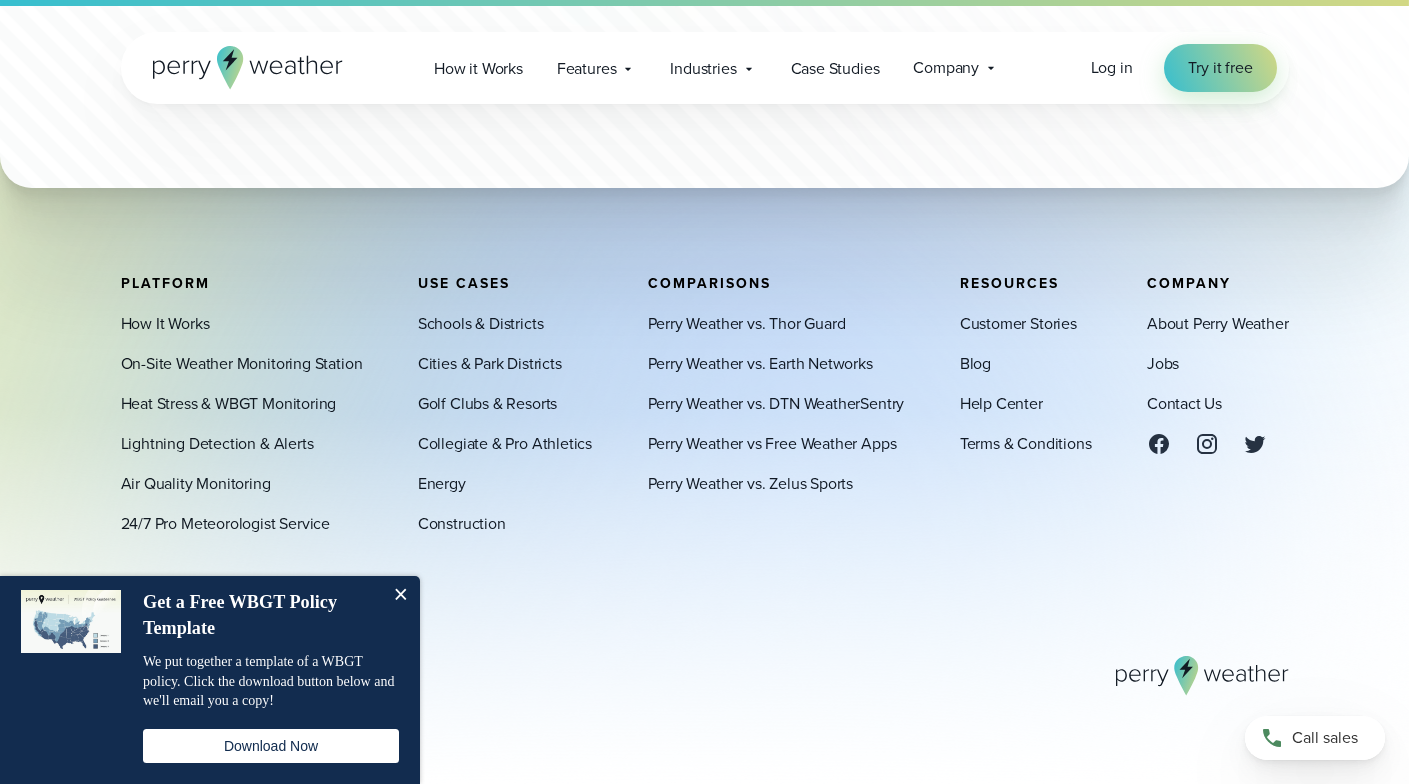 click on "Can I calculate WBGT using a smartphone app?" at bounding box center (935, -1569) 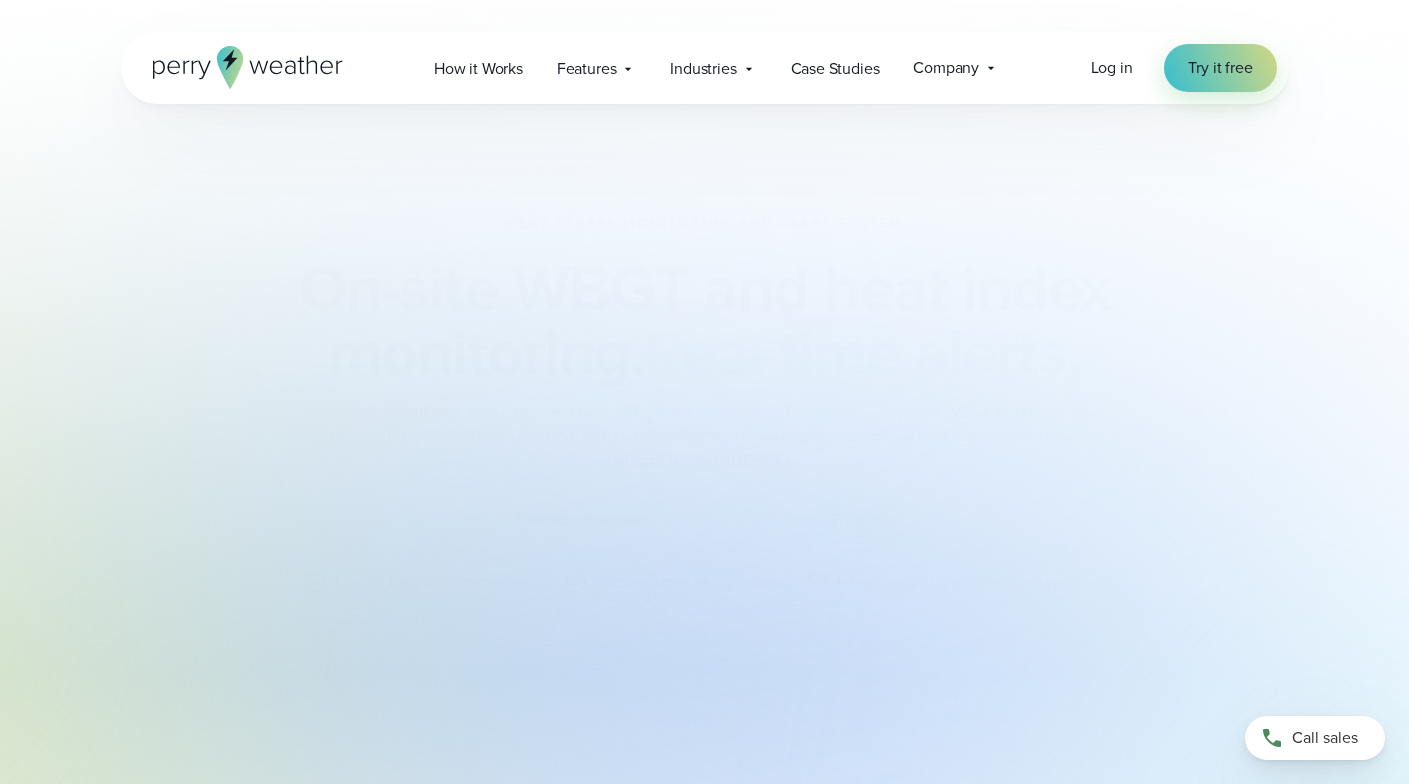 scroll, scrollTop: 0, scrollLeft: 0, axis: both 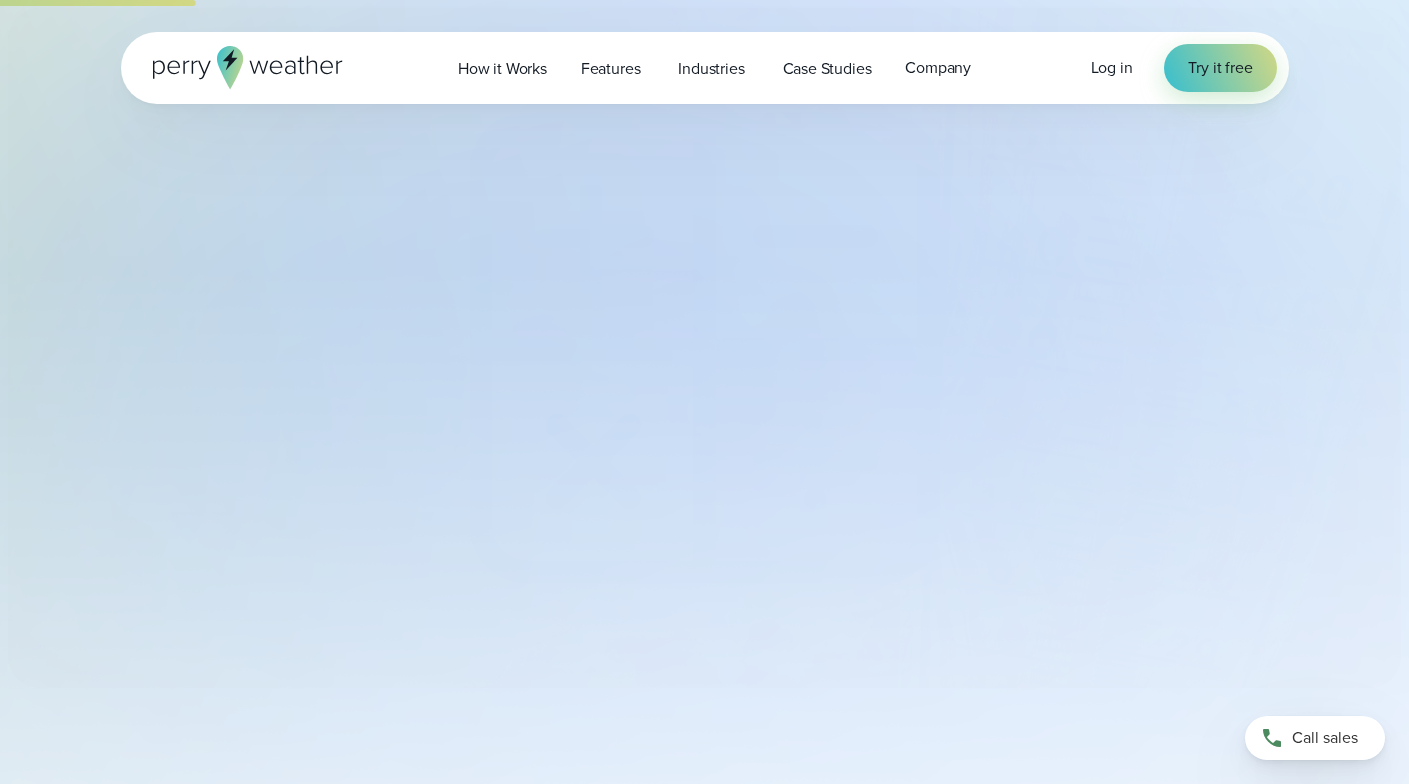 select on "***" 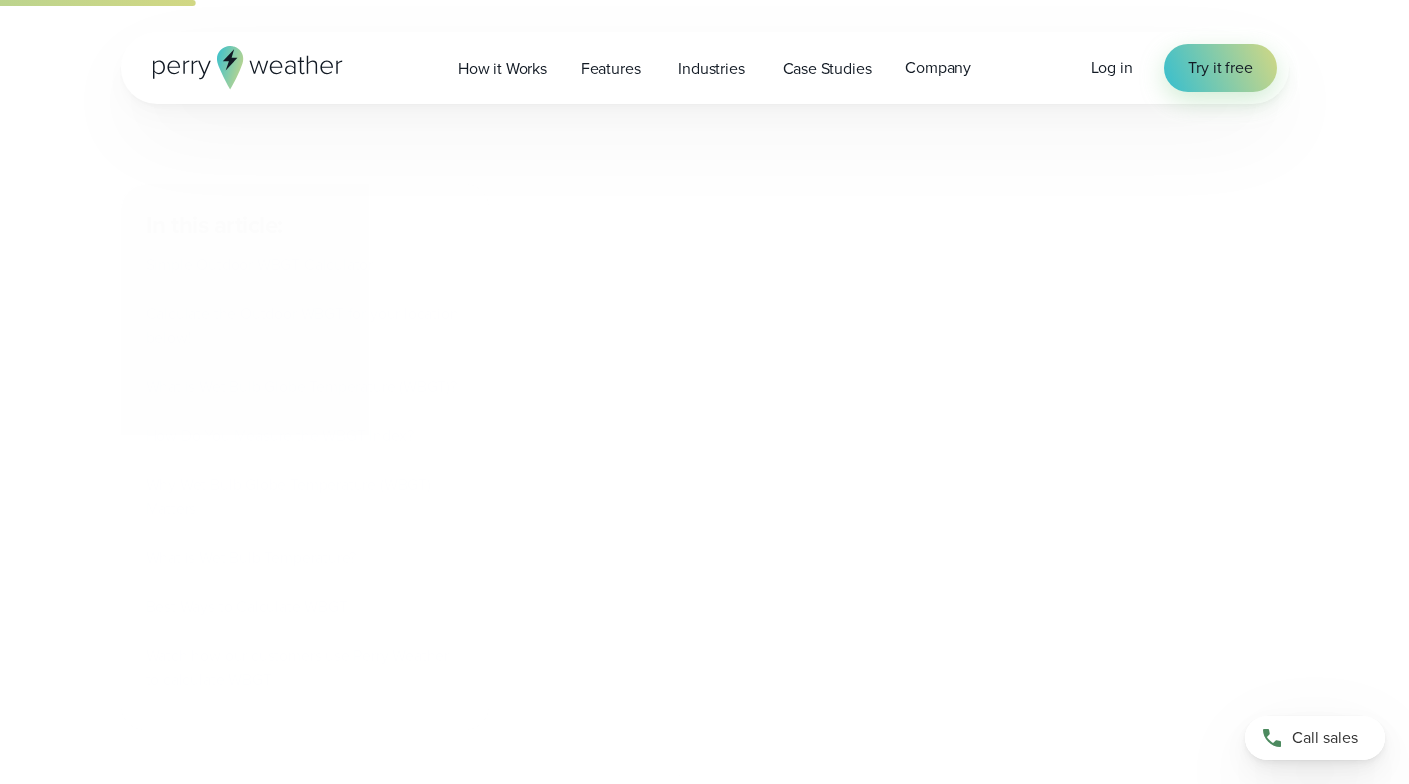 type on "*******" 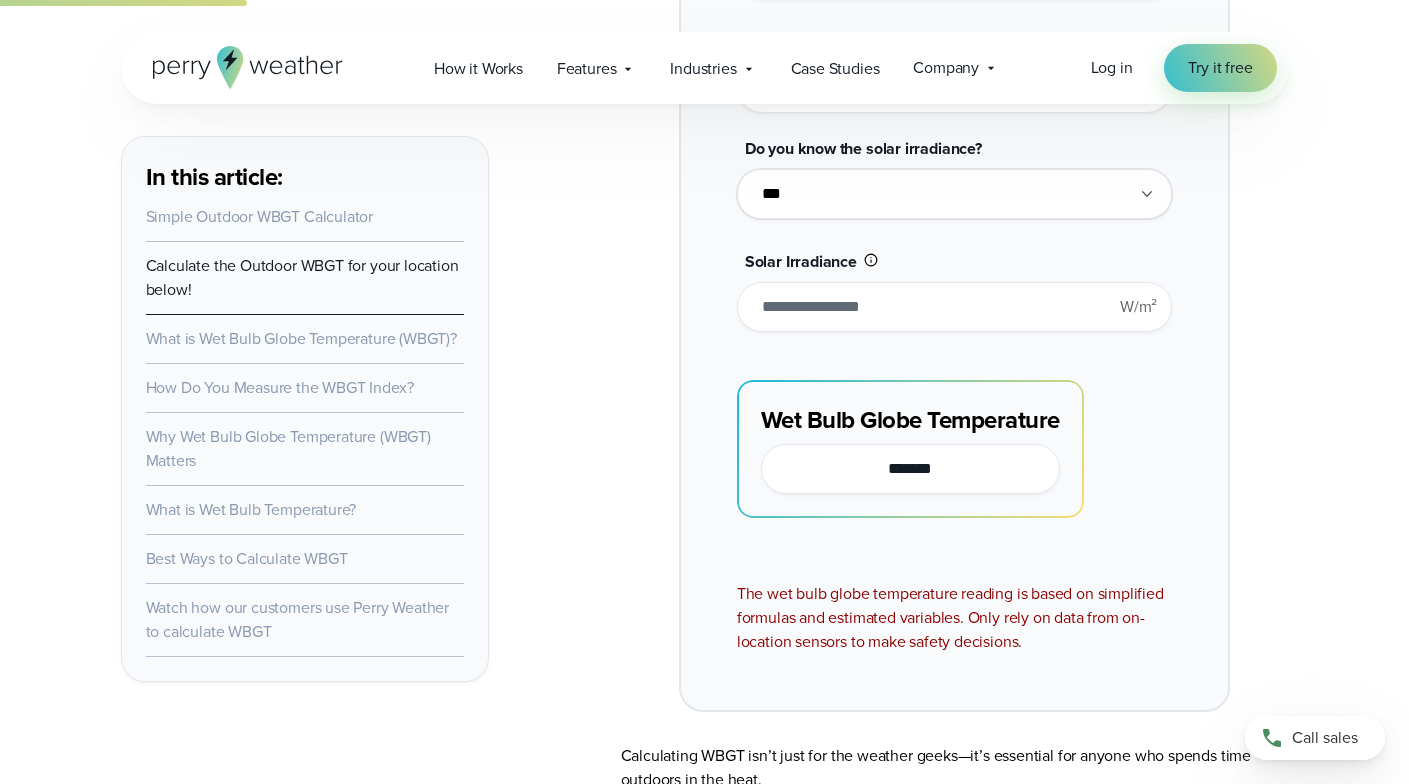 scroll, scrollTop: 0, scrollLeft: 0, axis: both 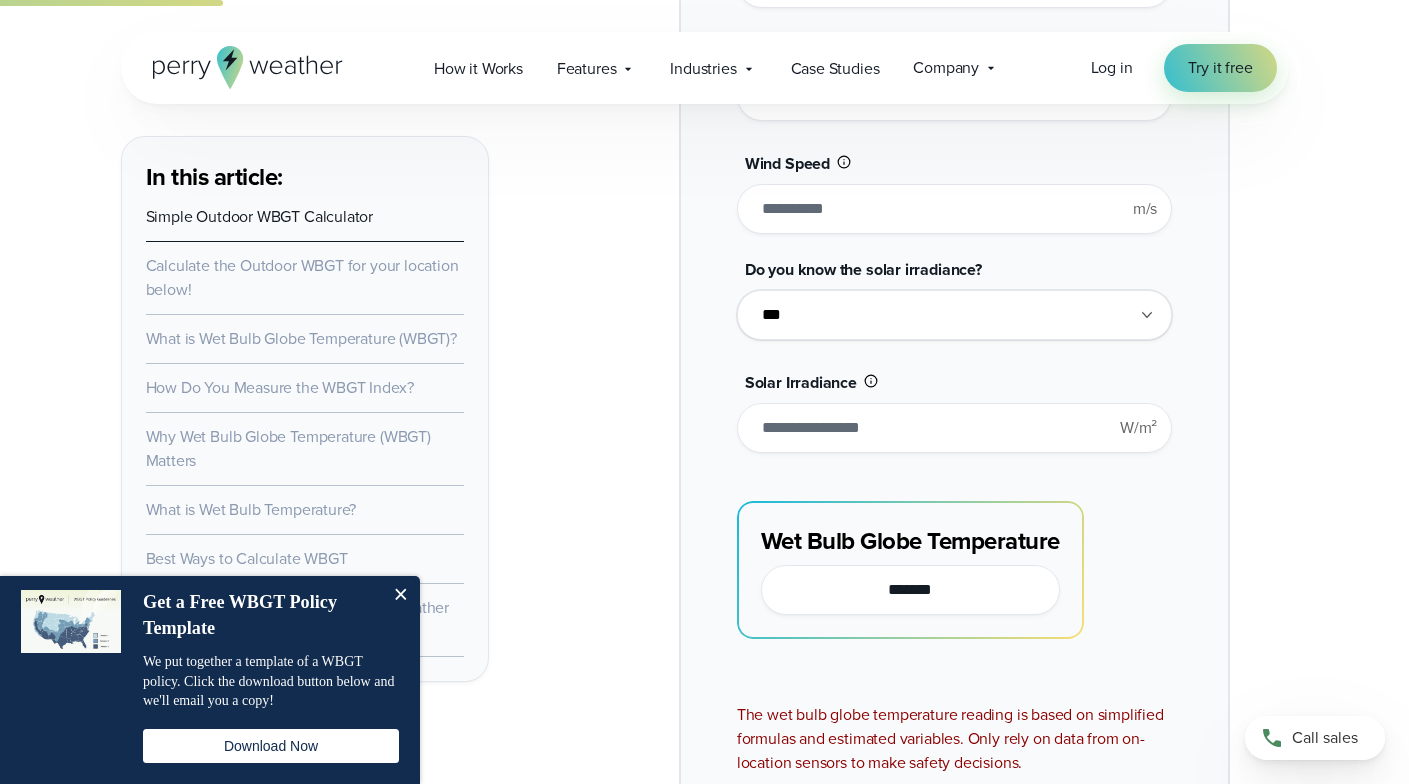 click on "**" at bounding box center [954, -17] 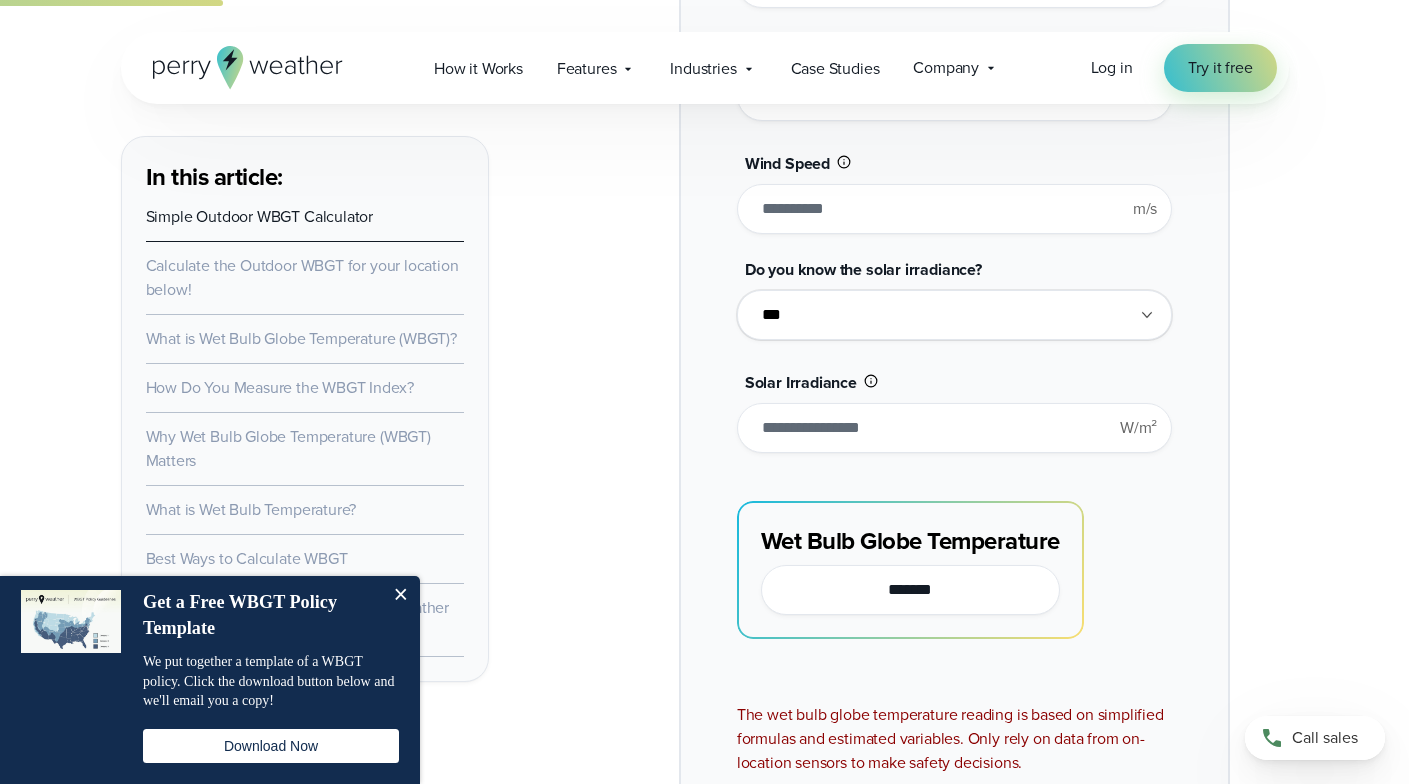 type on "*" 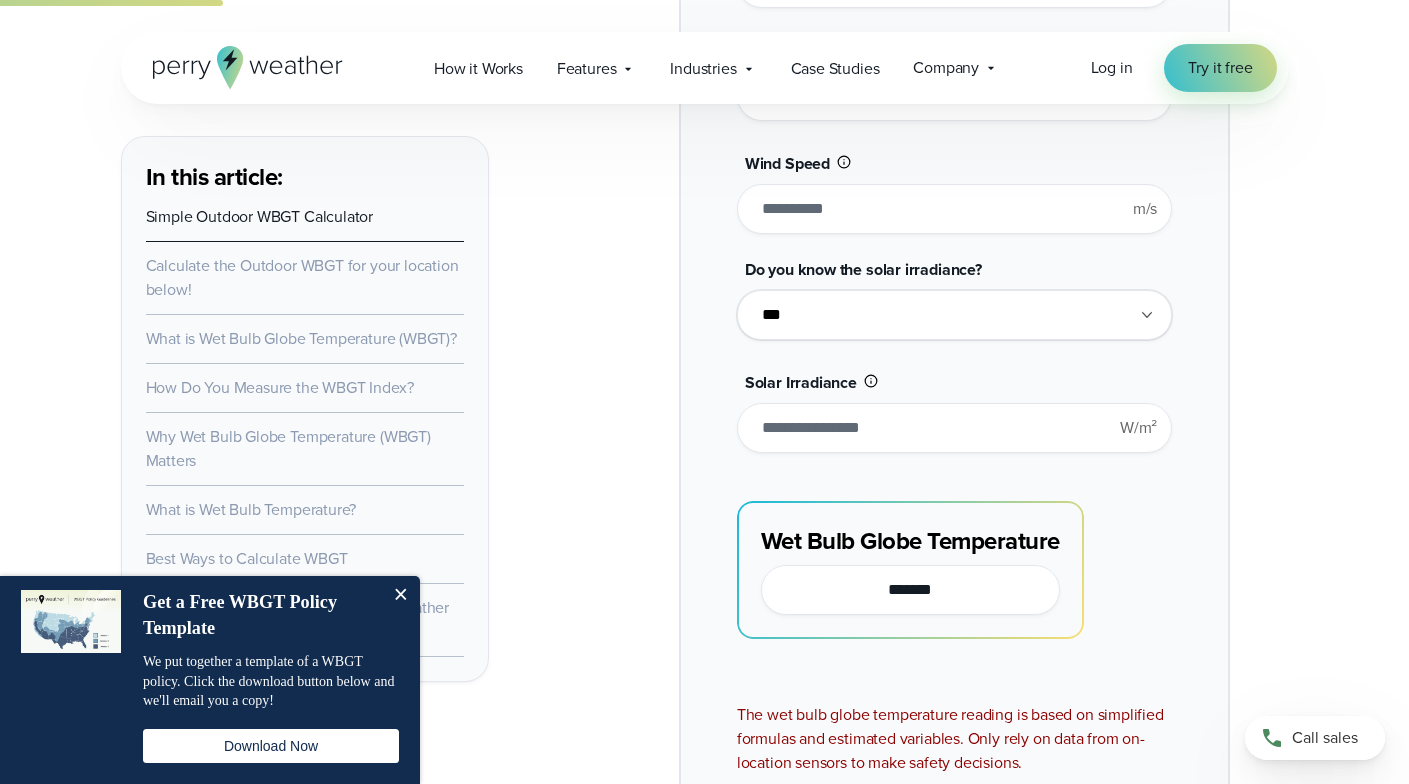 type on "*******" 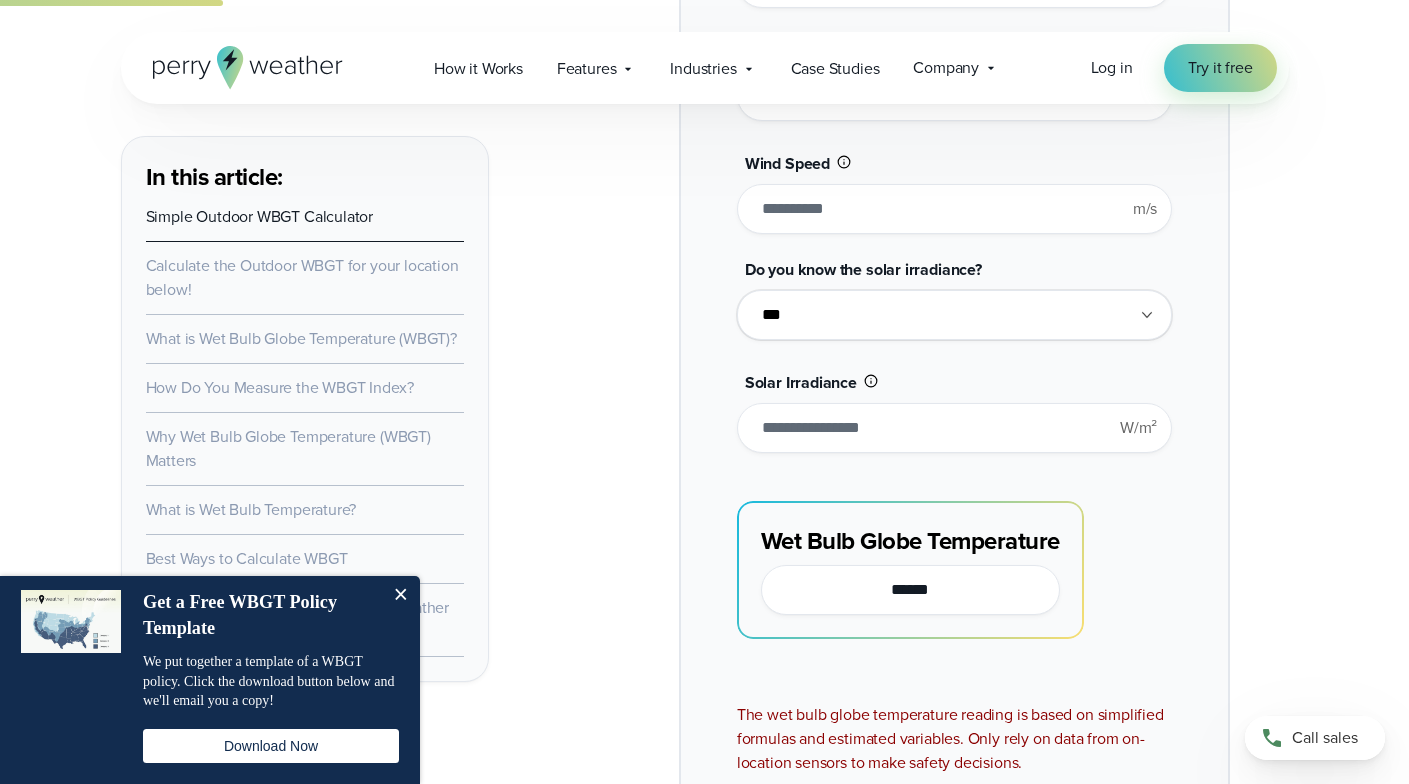 type on "*" 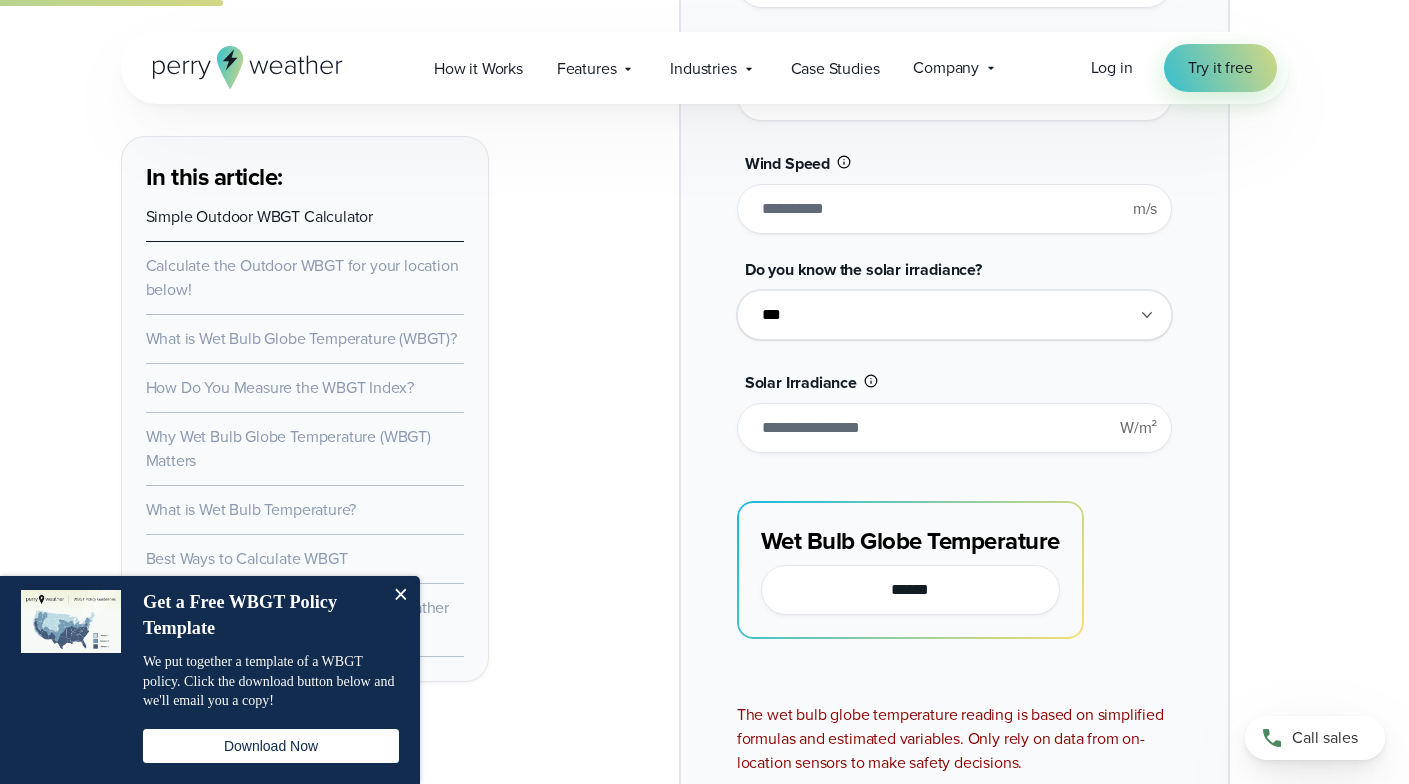 type on "*******" 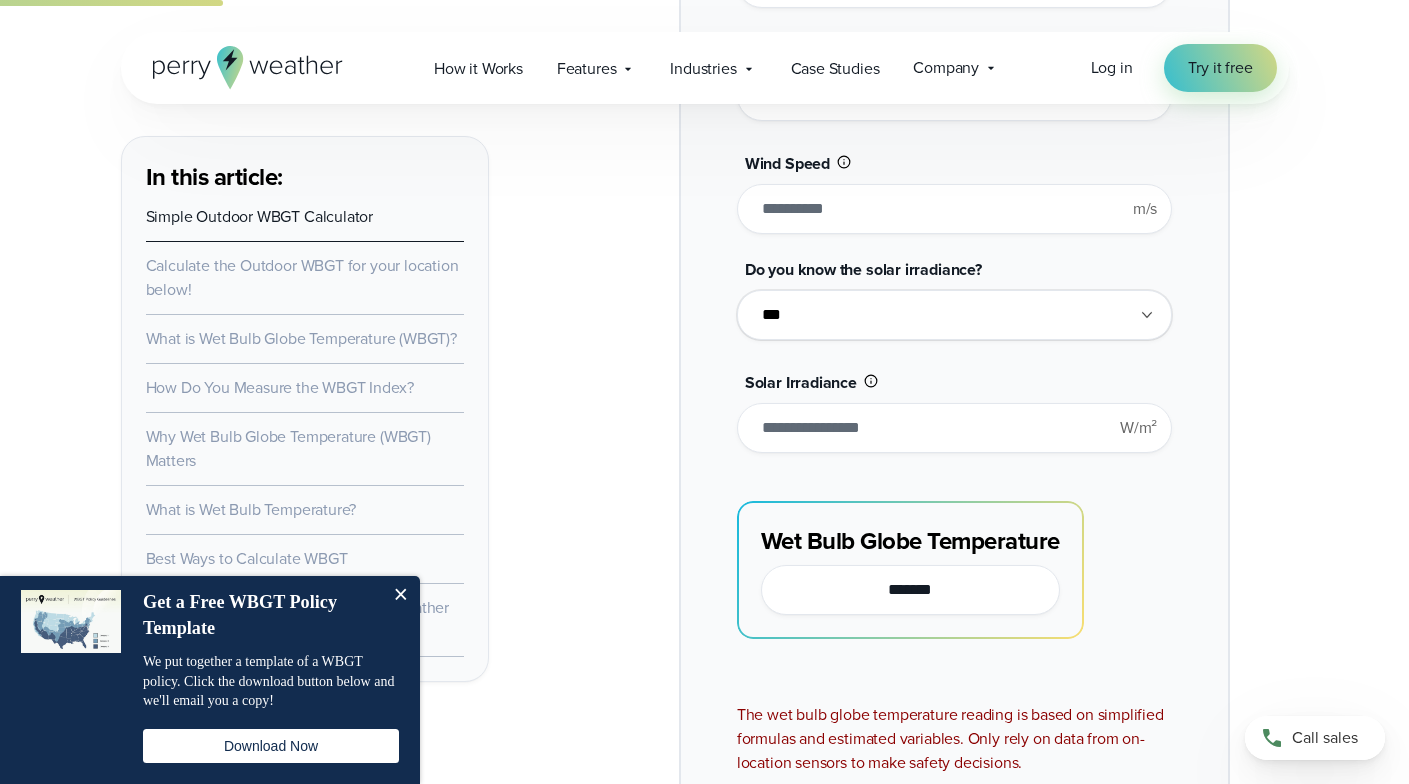 type on "**" 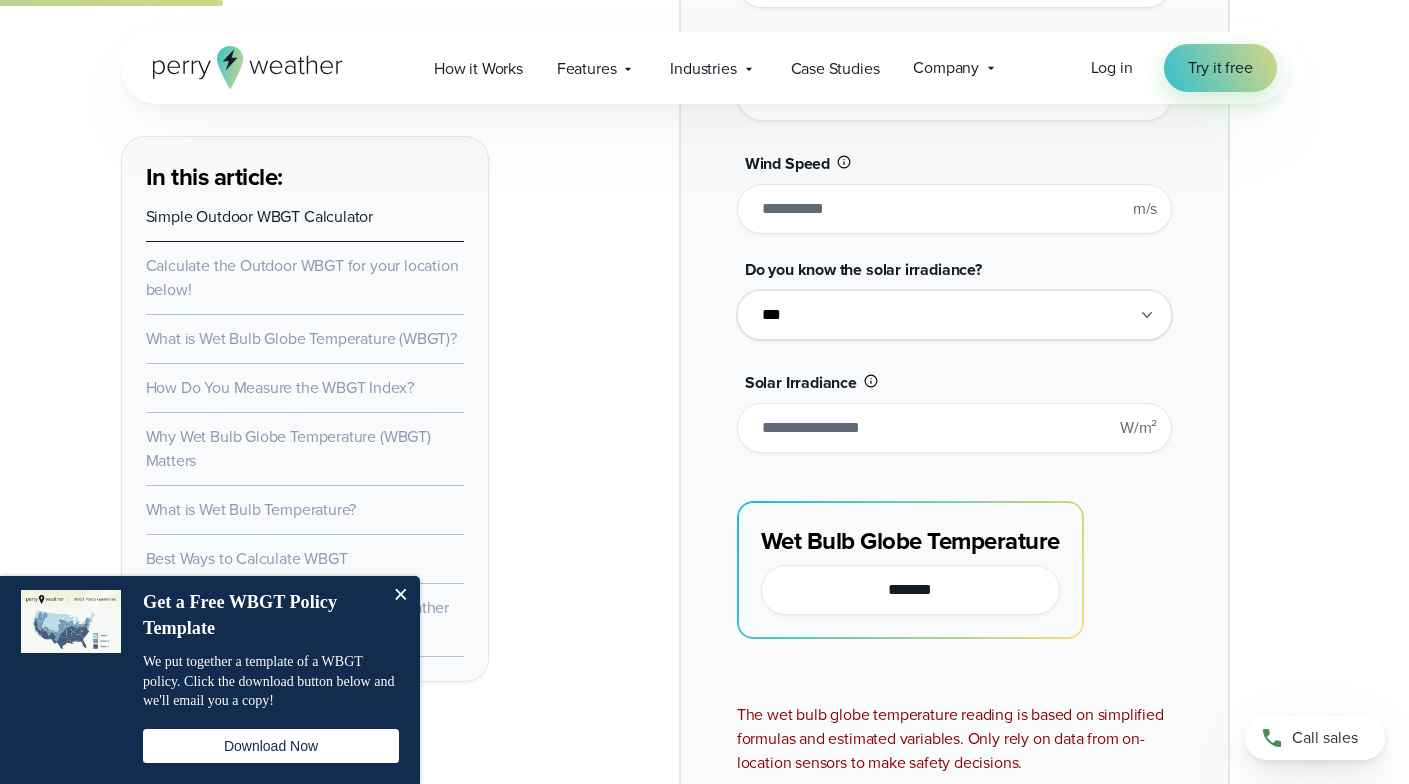 type on "****" 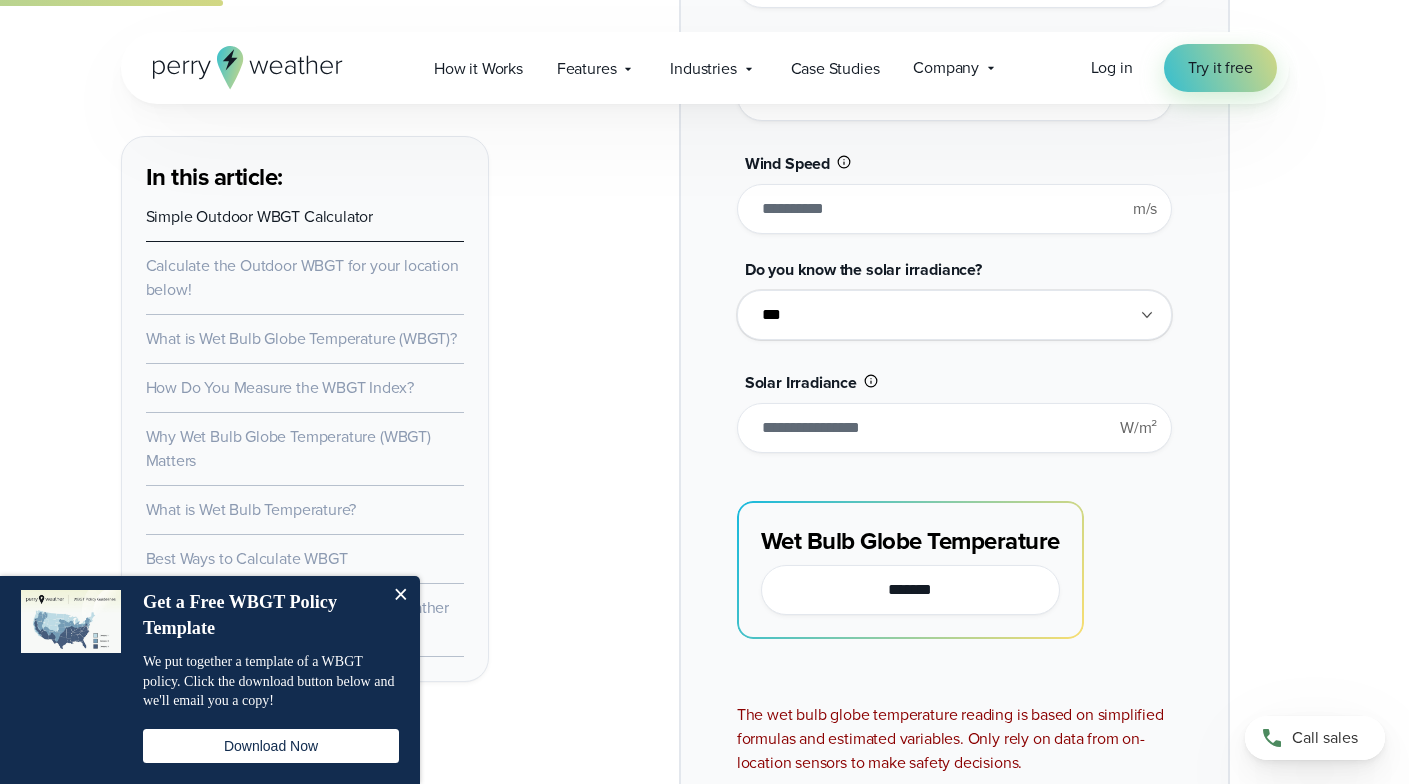 type on "*******" 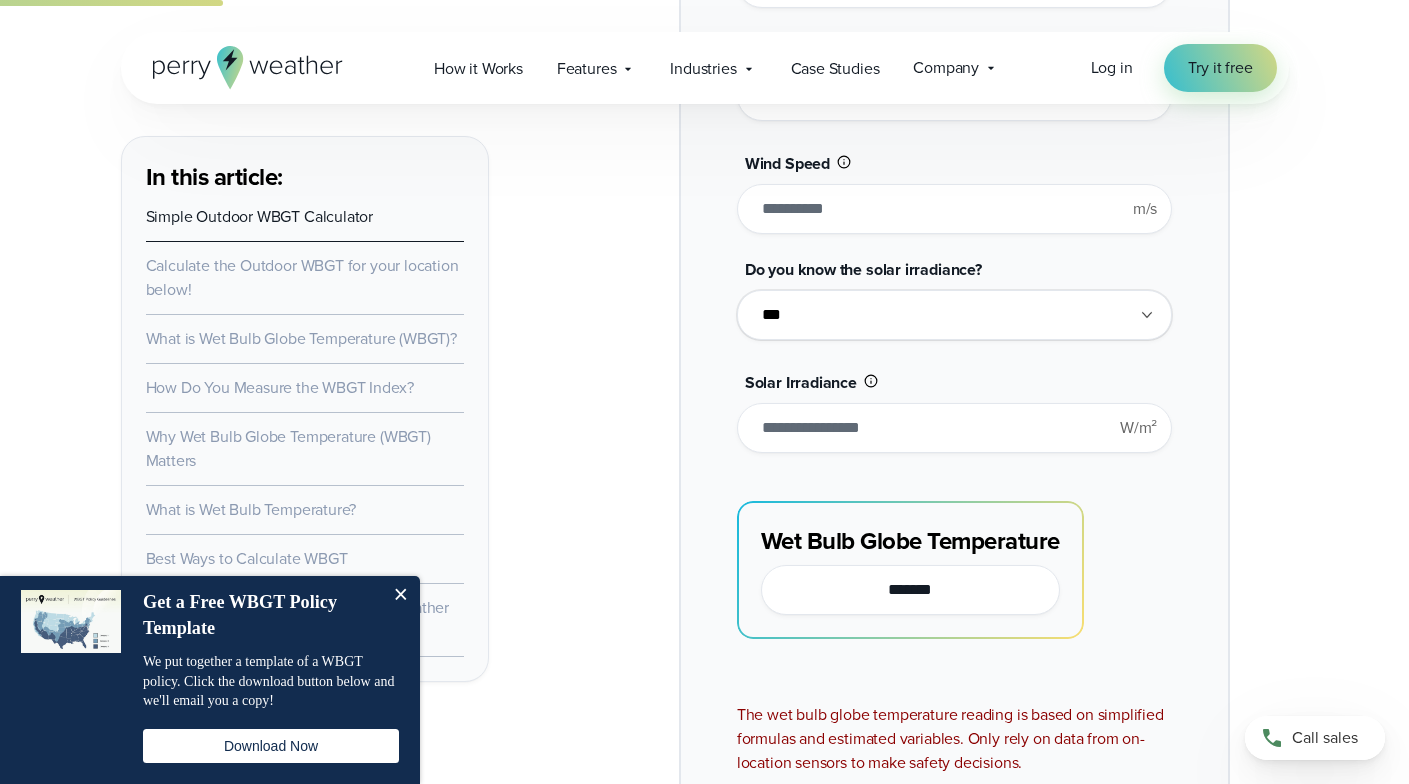 type on "*" 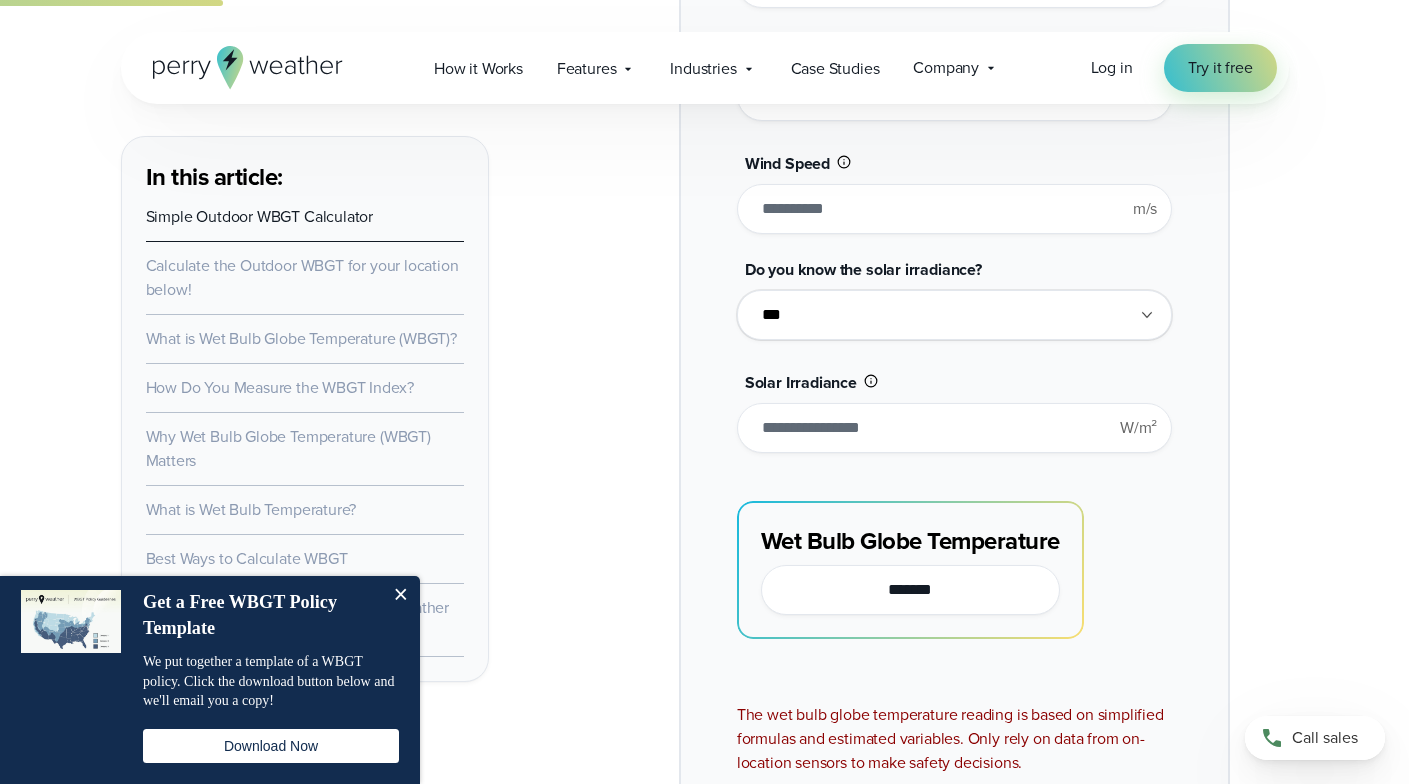 type 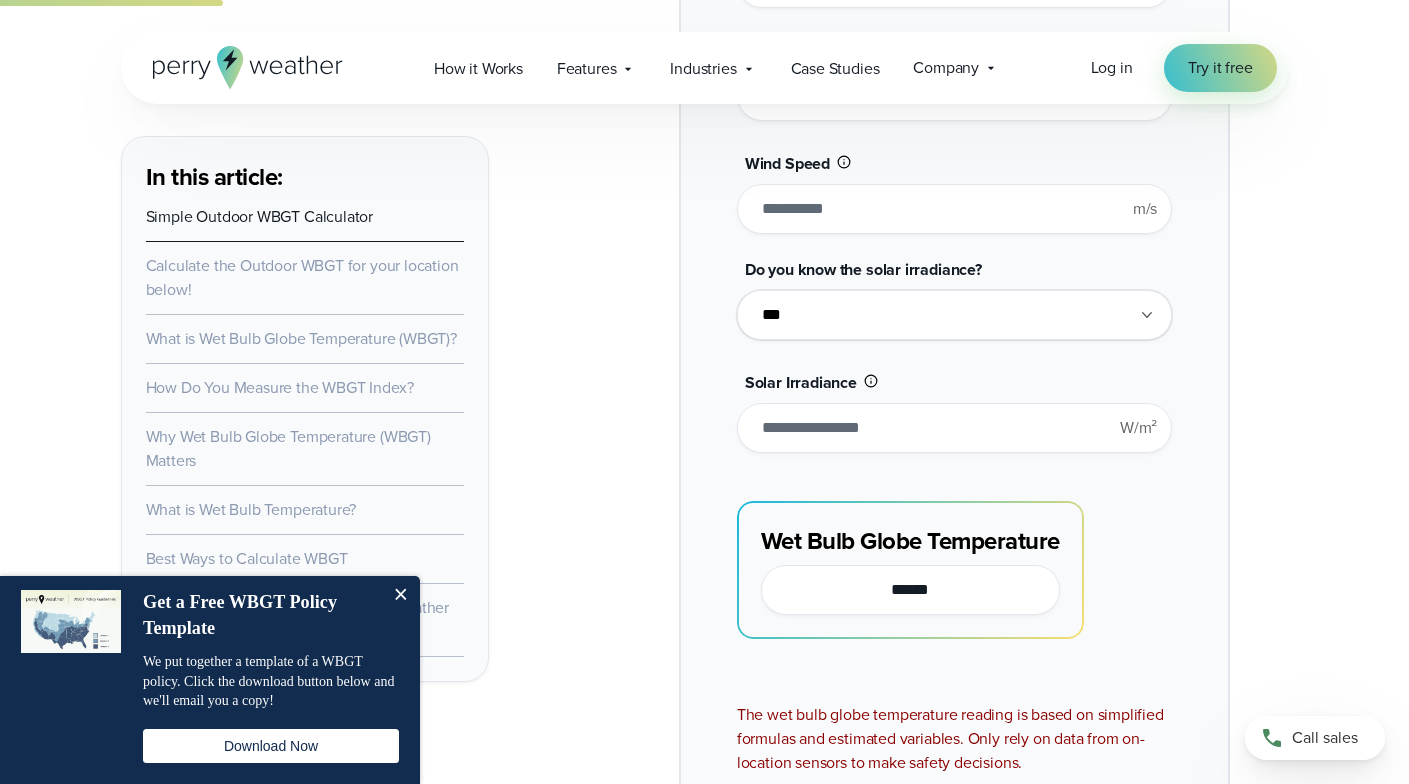 type on "**" 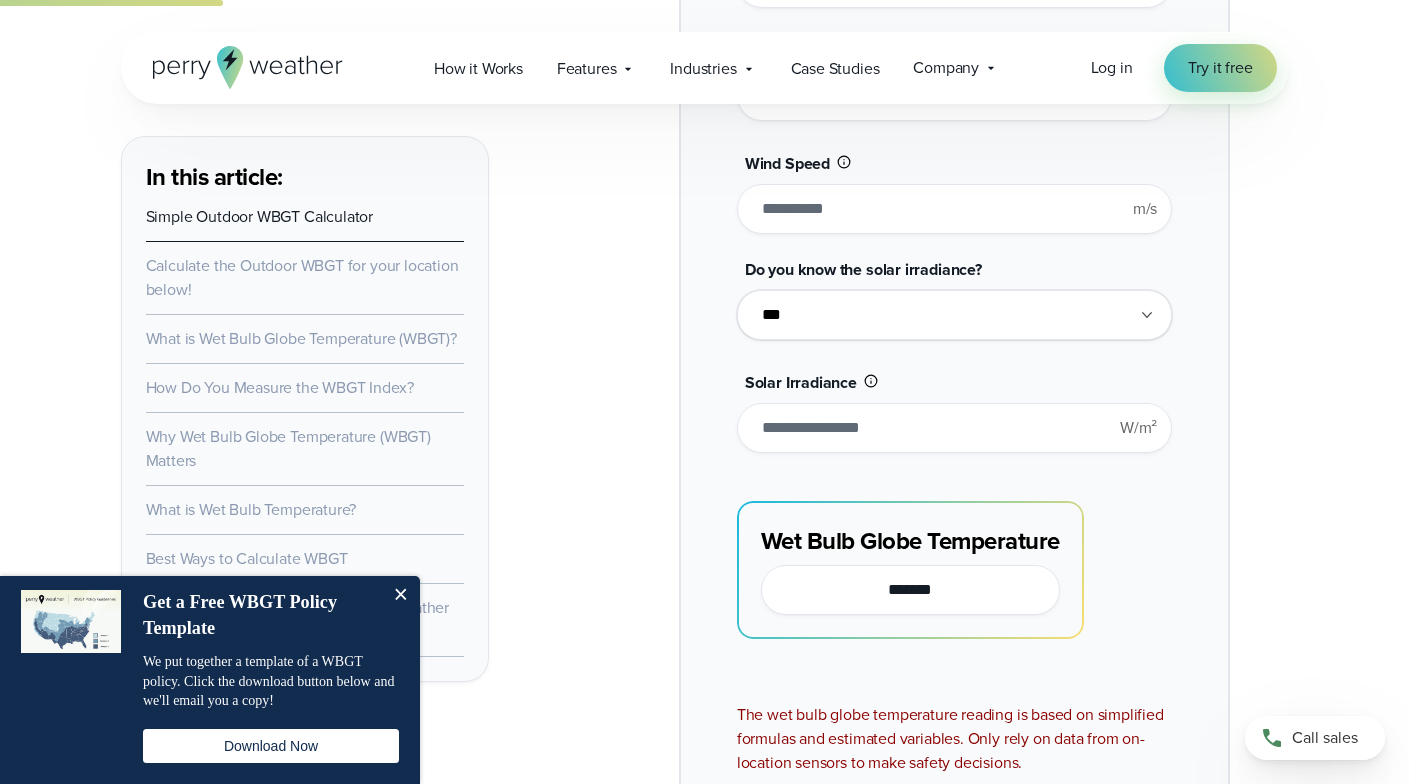 type on "*******" 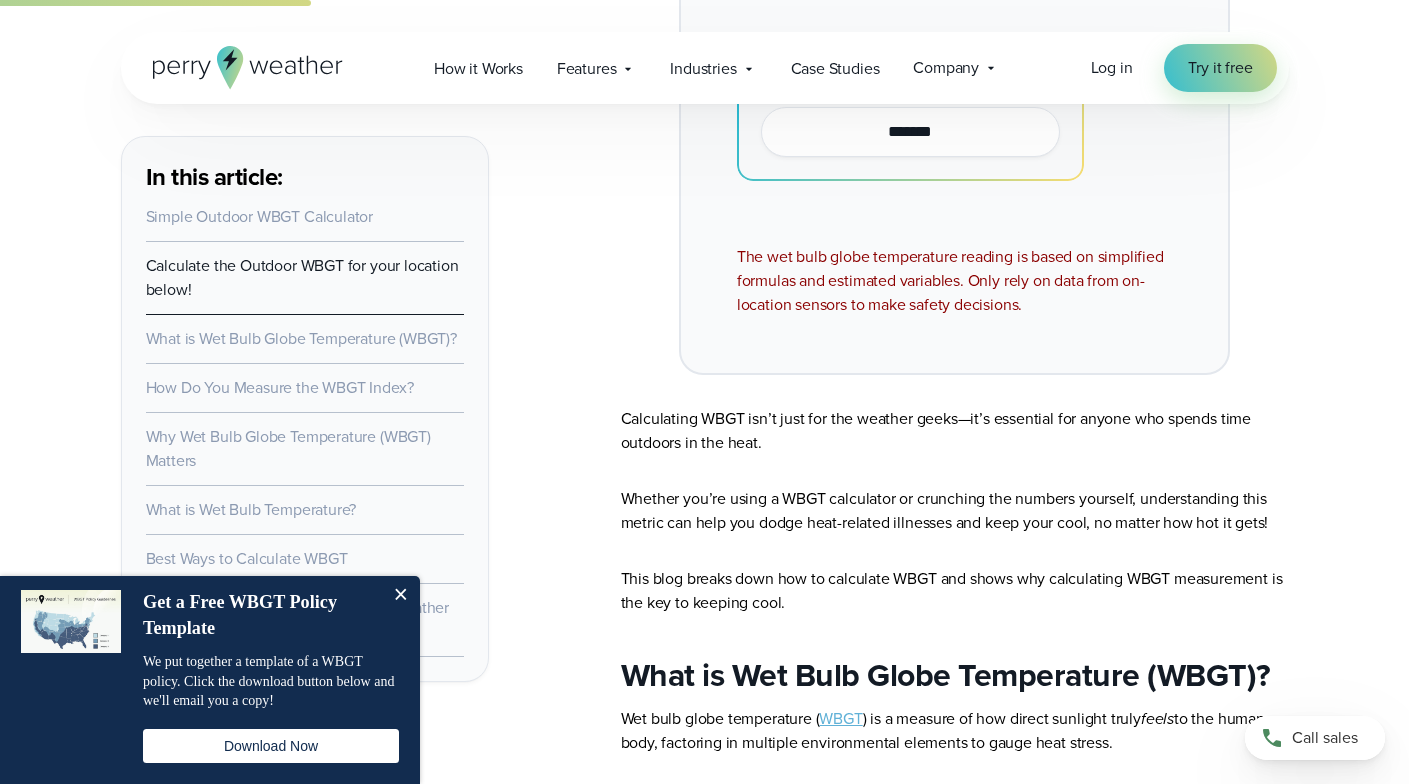 scroll, scrollTop: 2400, scrollLeft: 0, axis: vertical 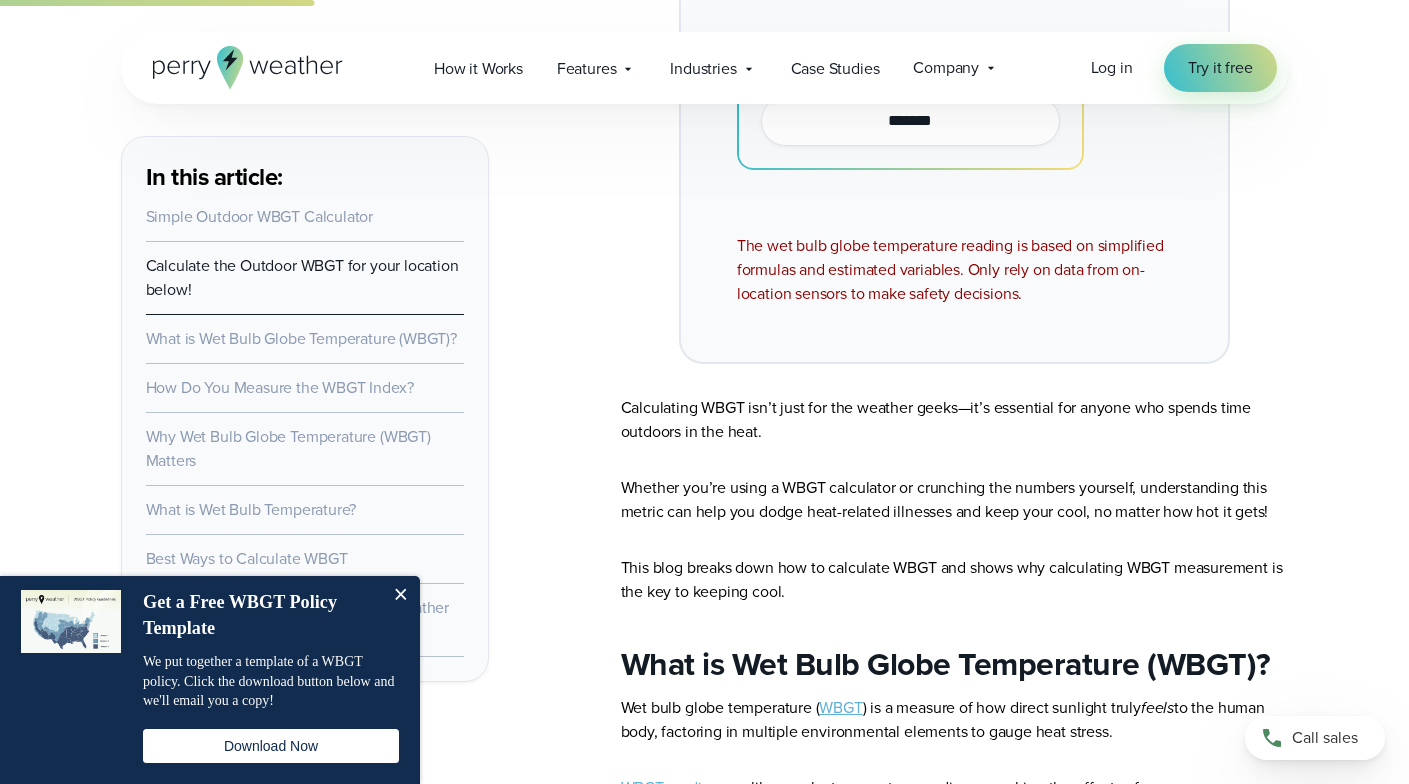 type on "**" 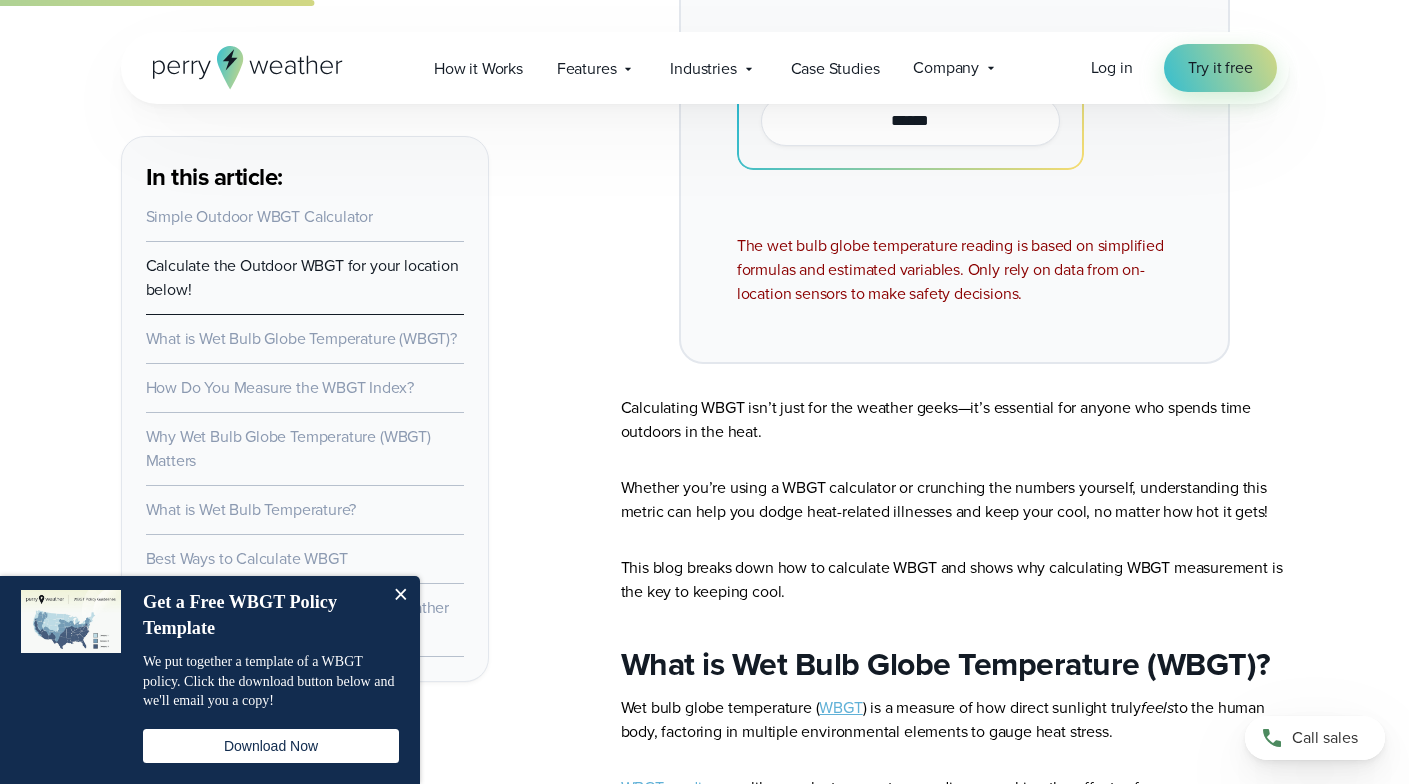 type on "*" 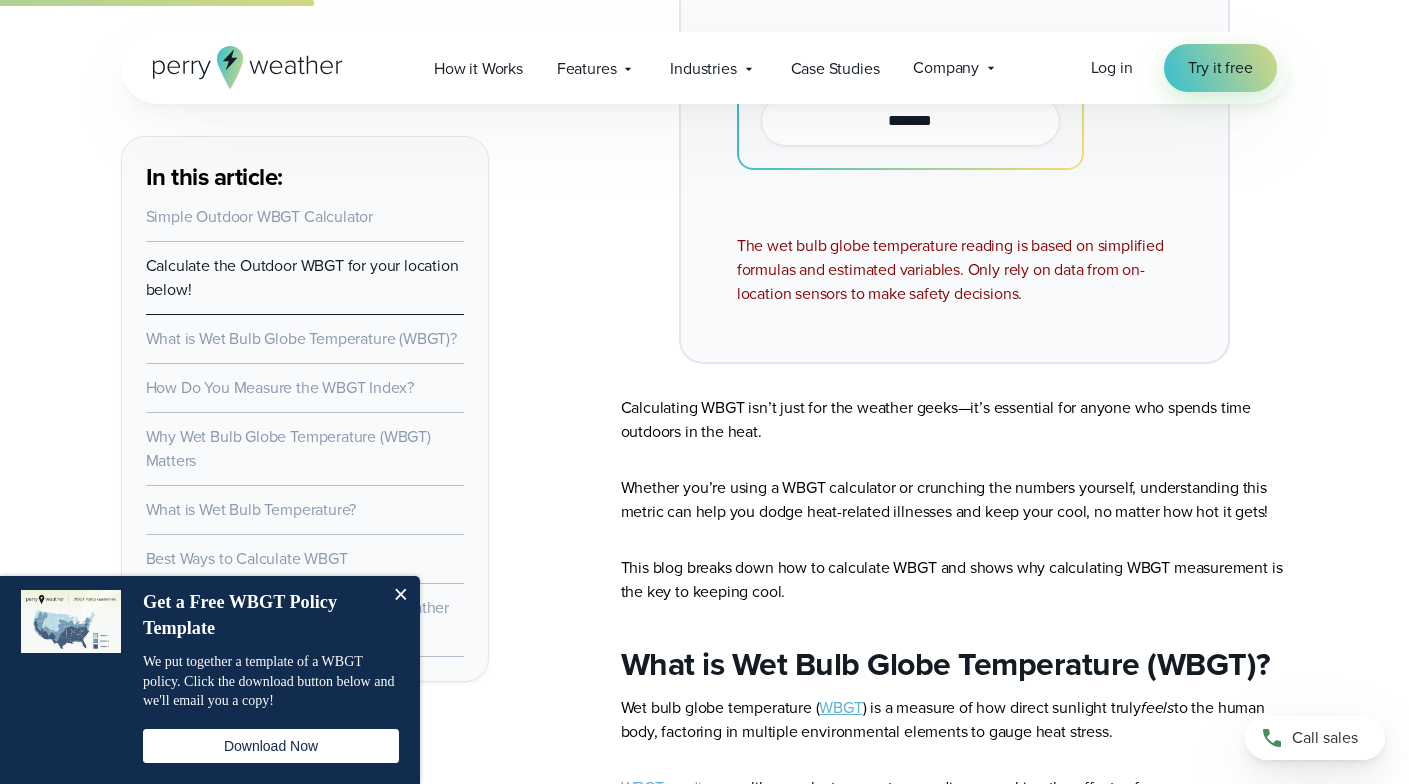 type on "***" 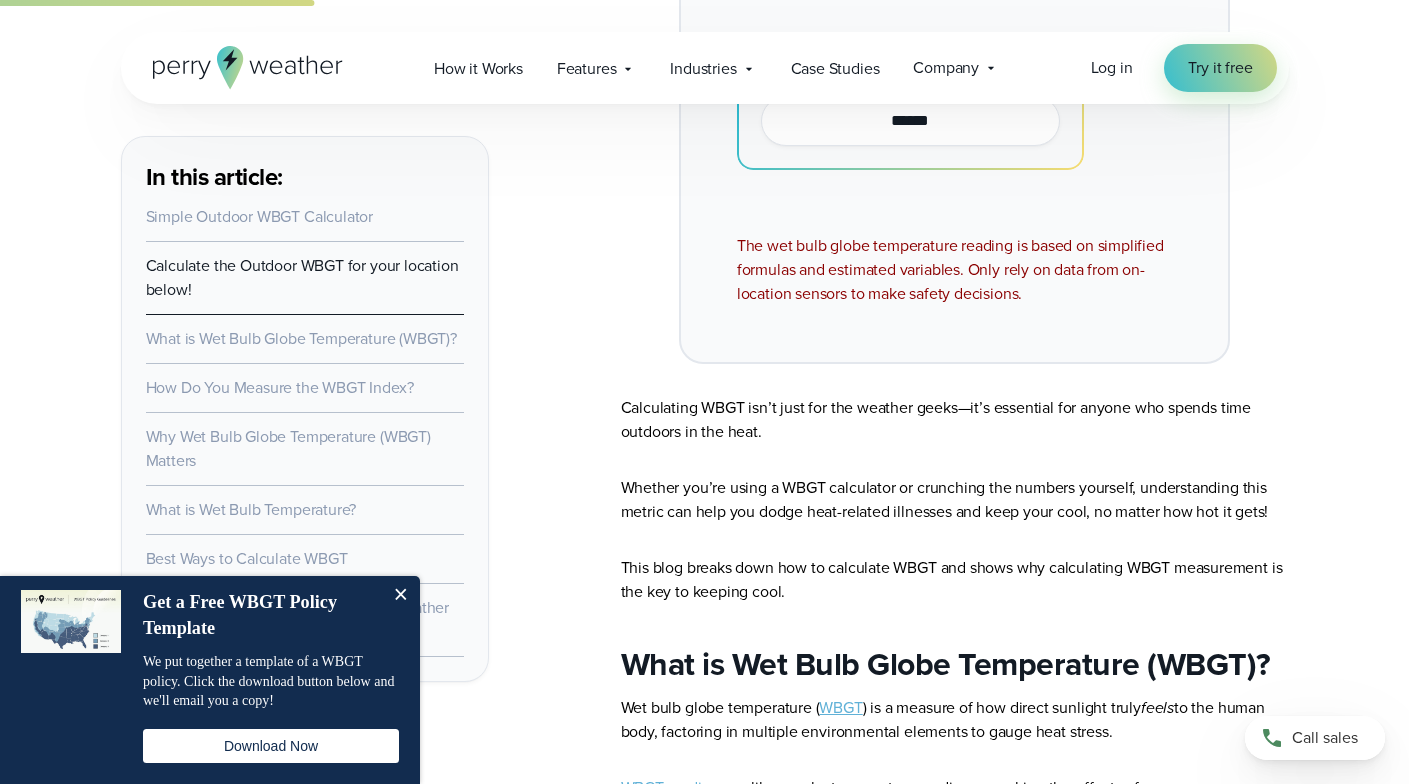 type on "*" 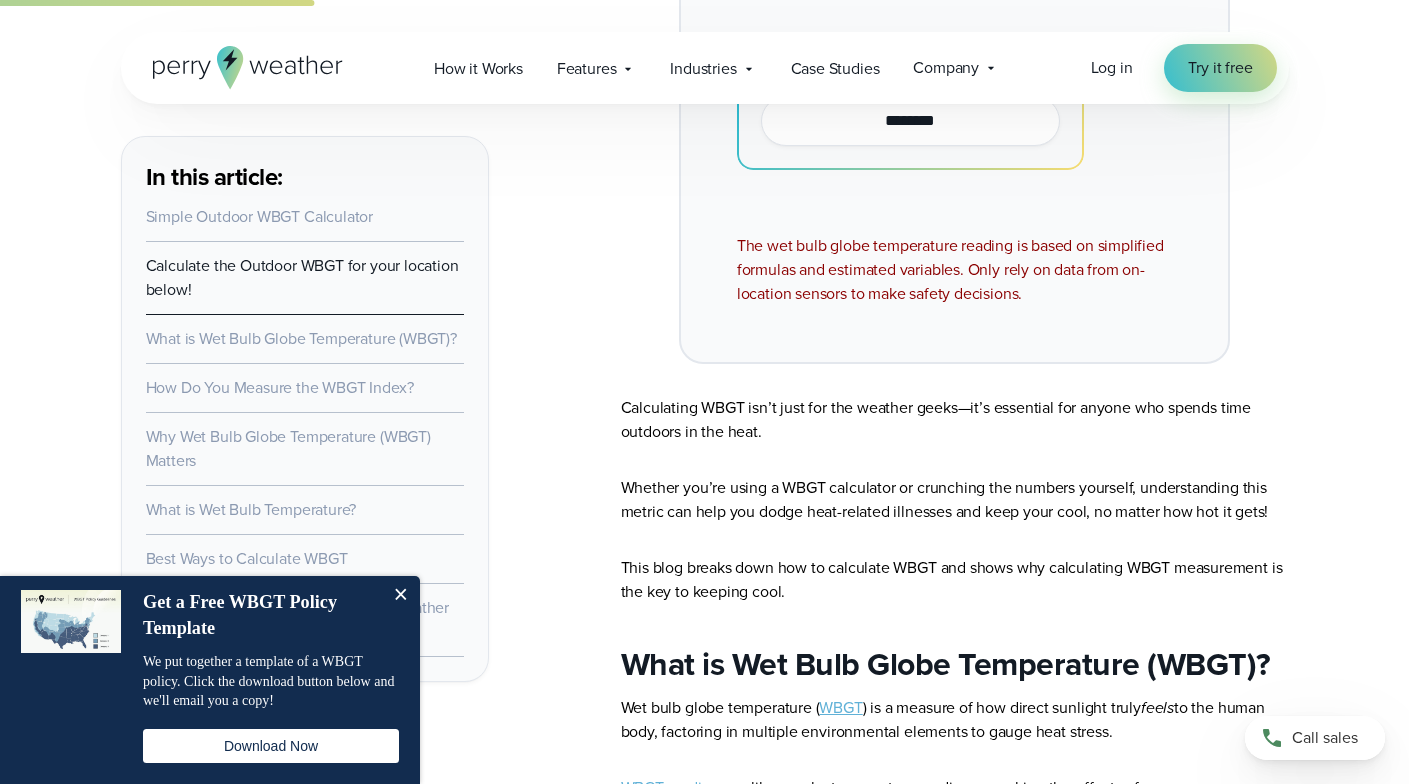 type on "***" 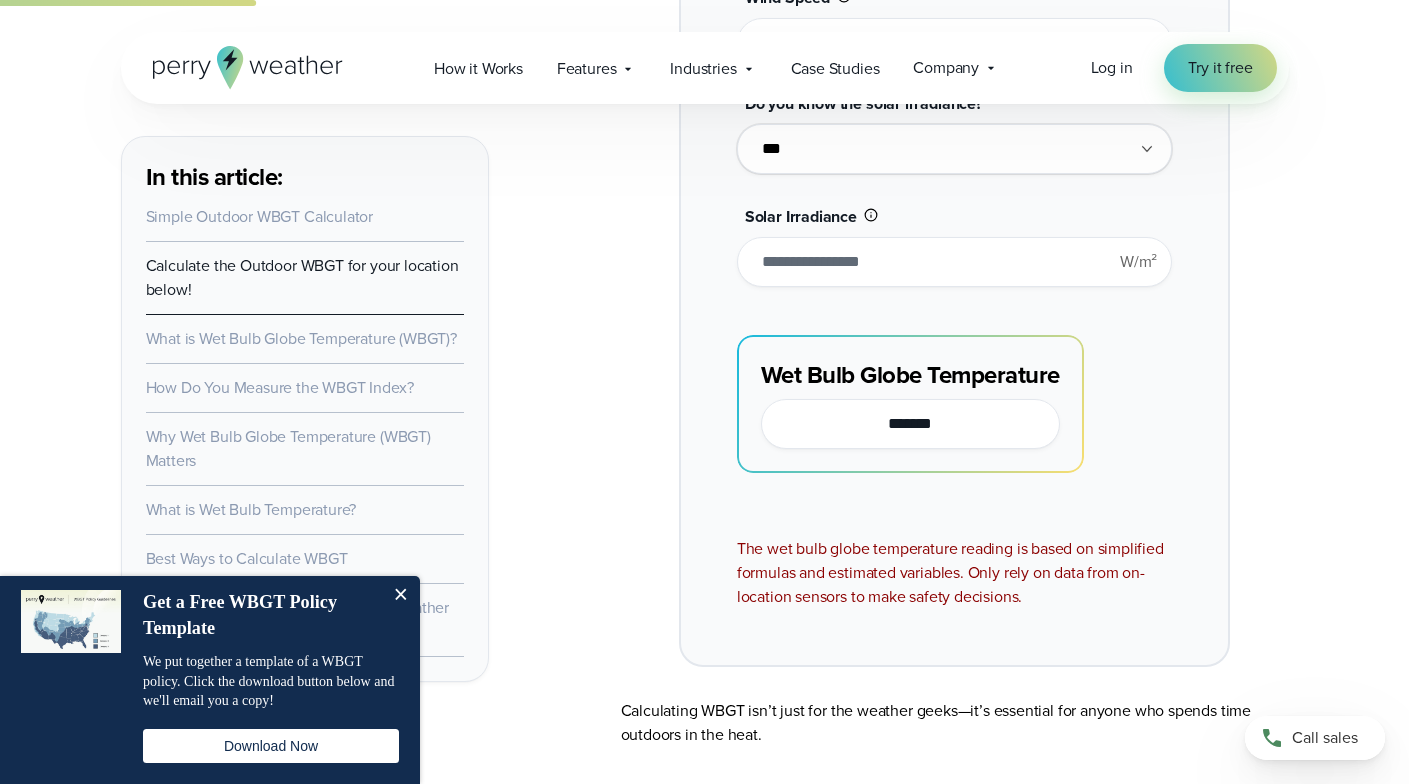 scroll, scrollTop: 2082, scrollLeft: 0, axis: vertical 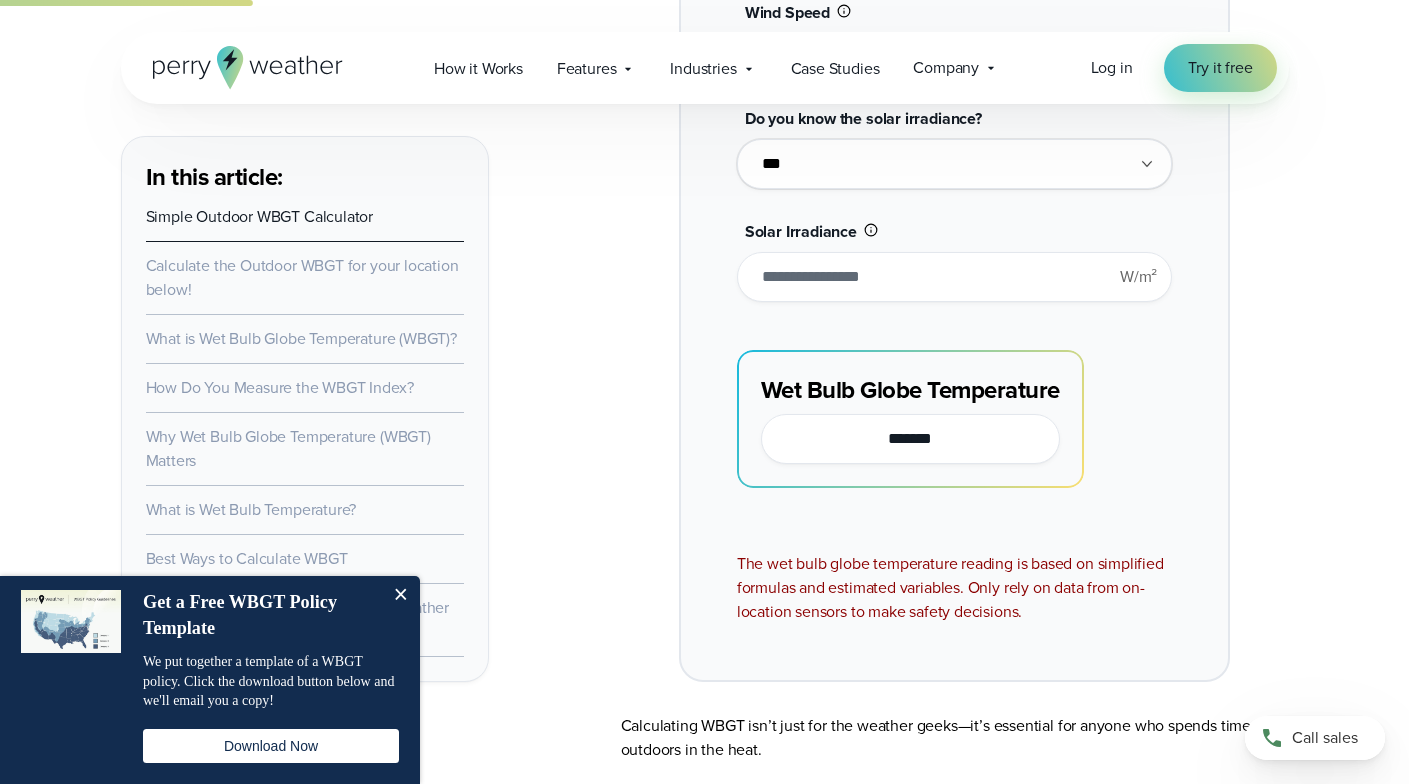 type on "***" 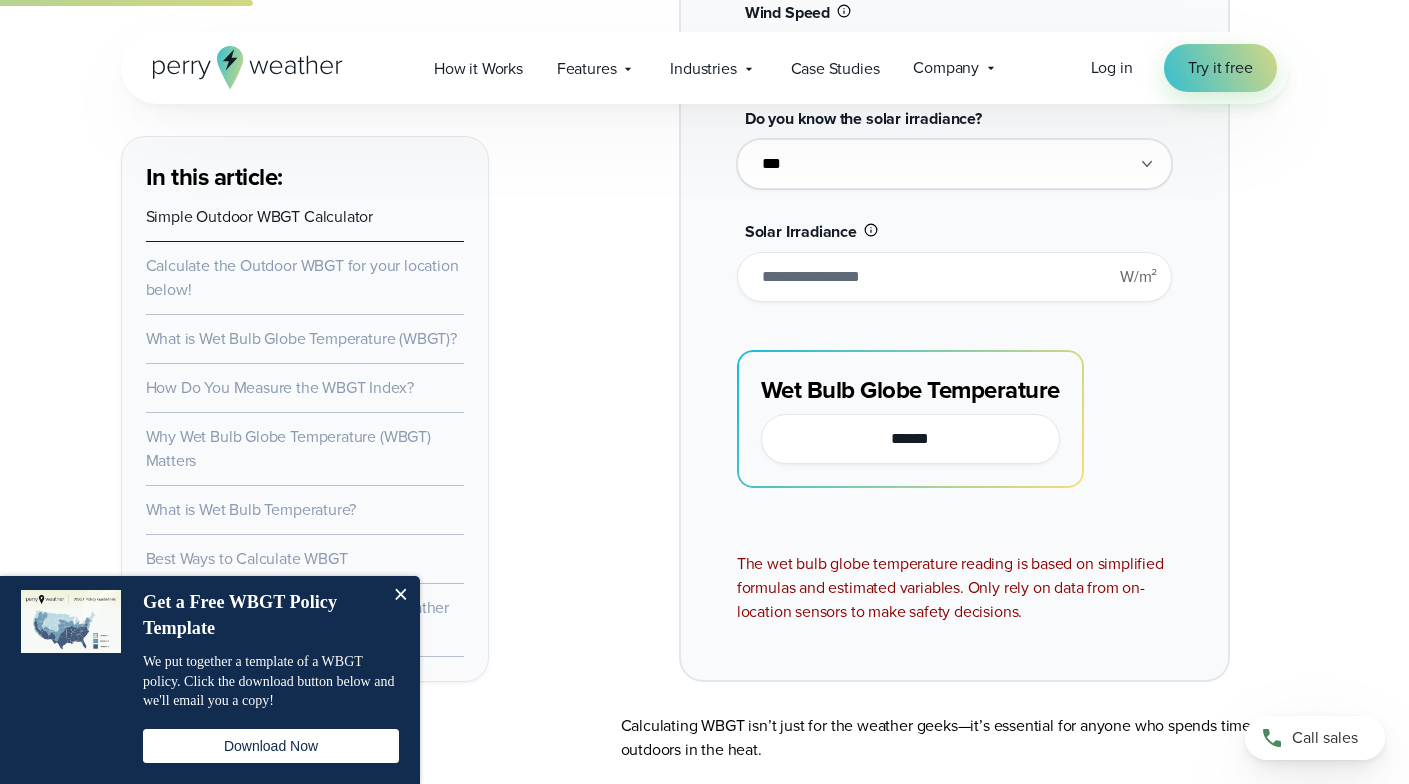 type on "*" 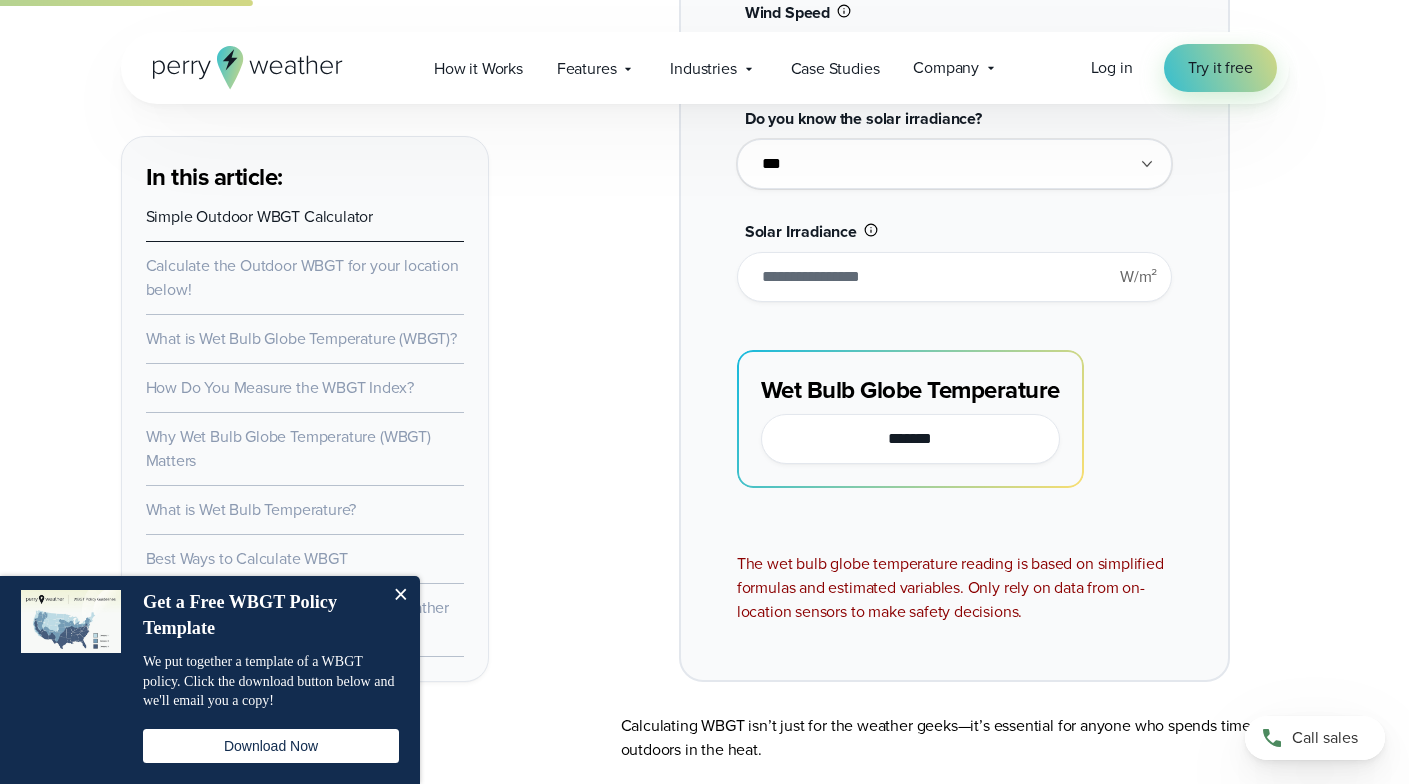 type on "**" 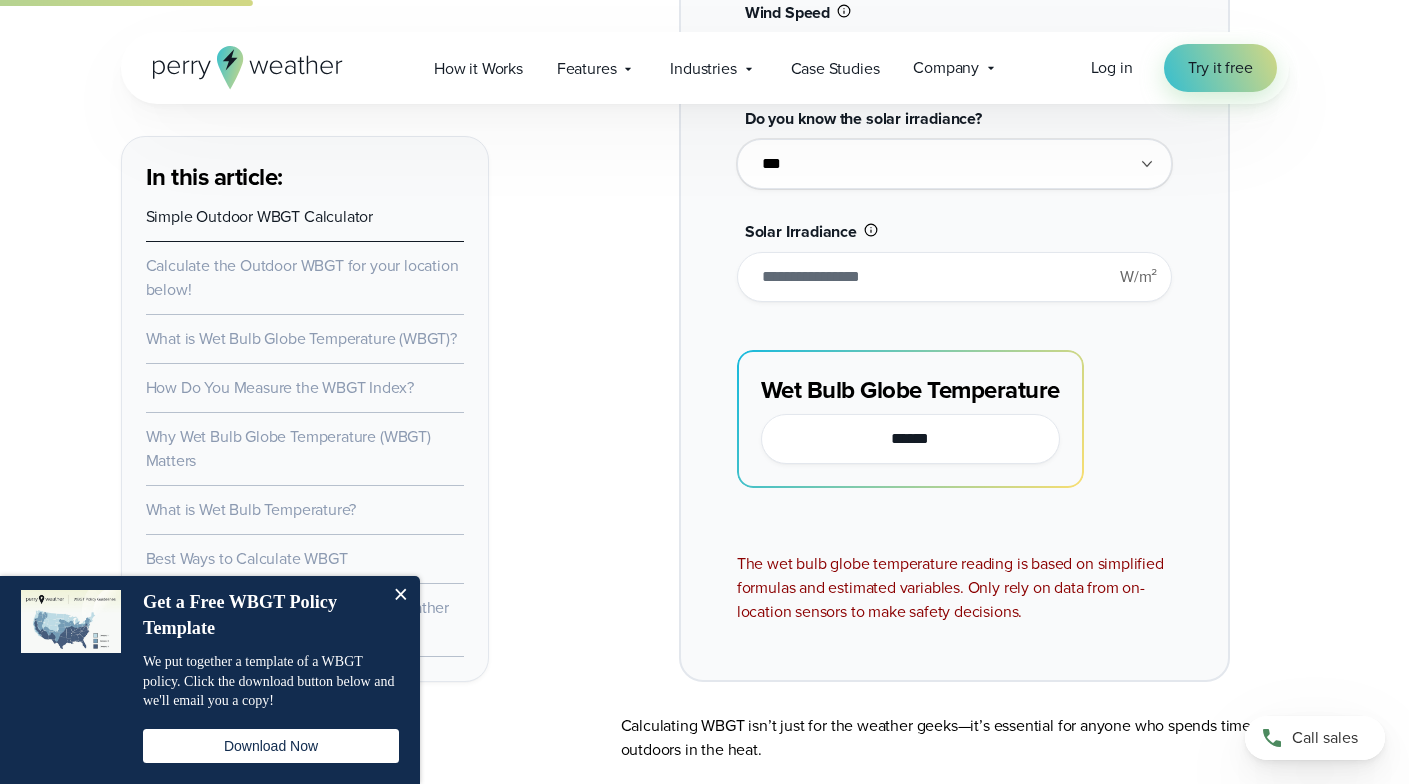 type on "*" 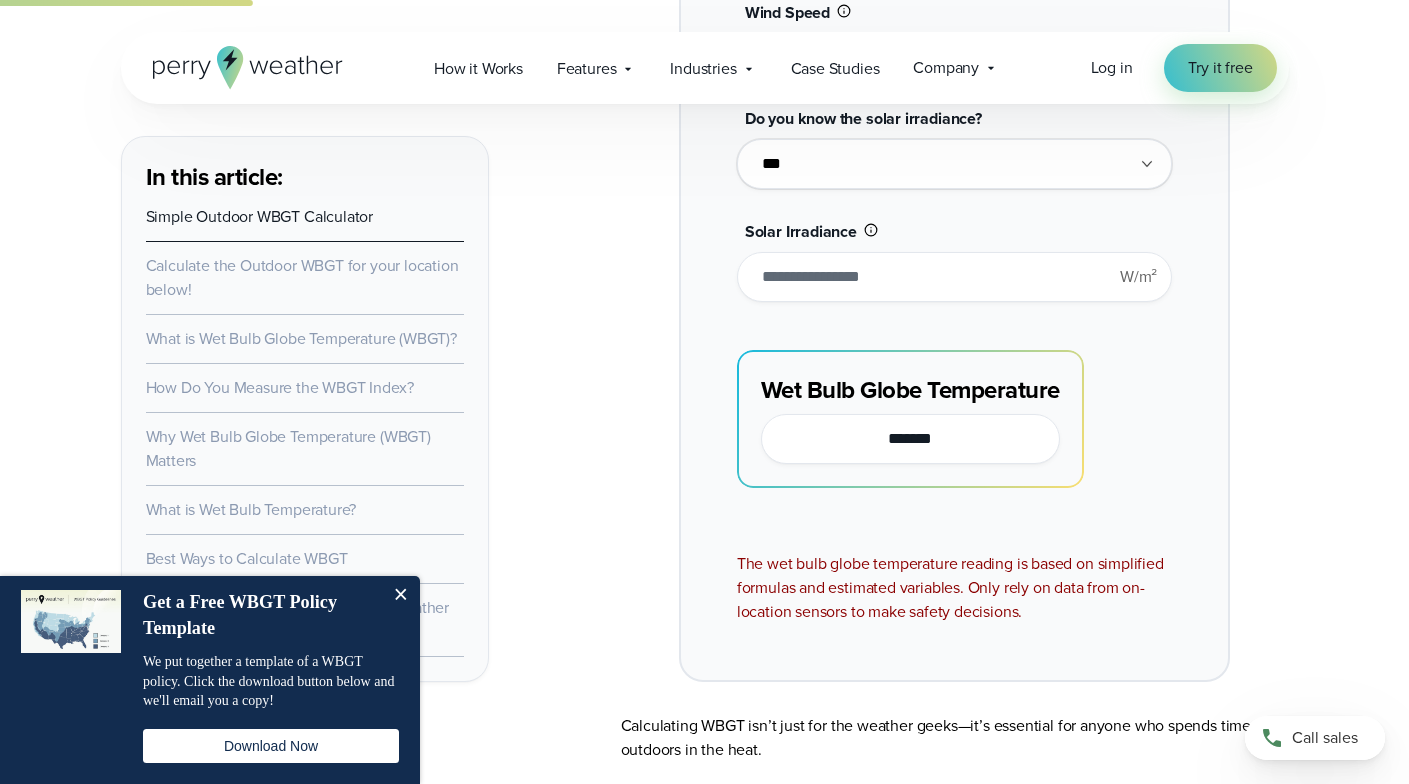type on "**" 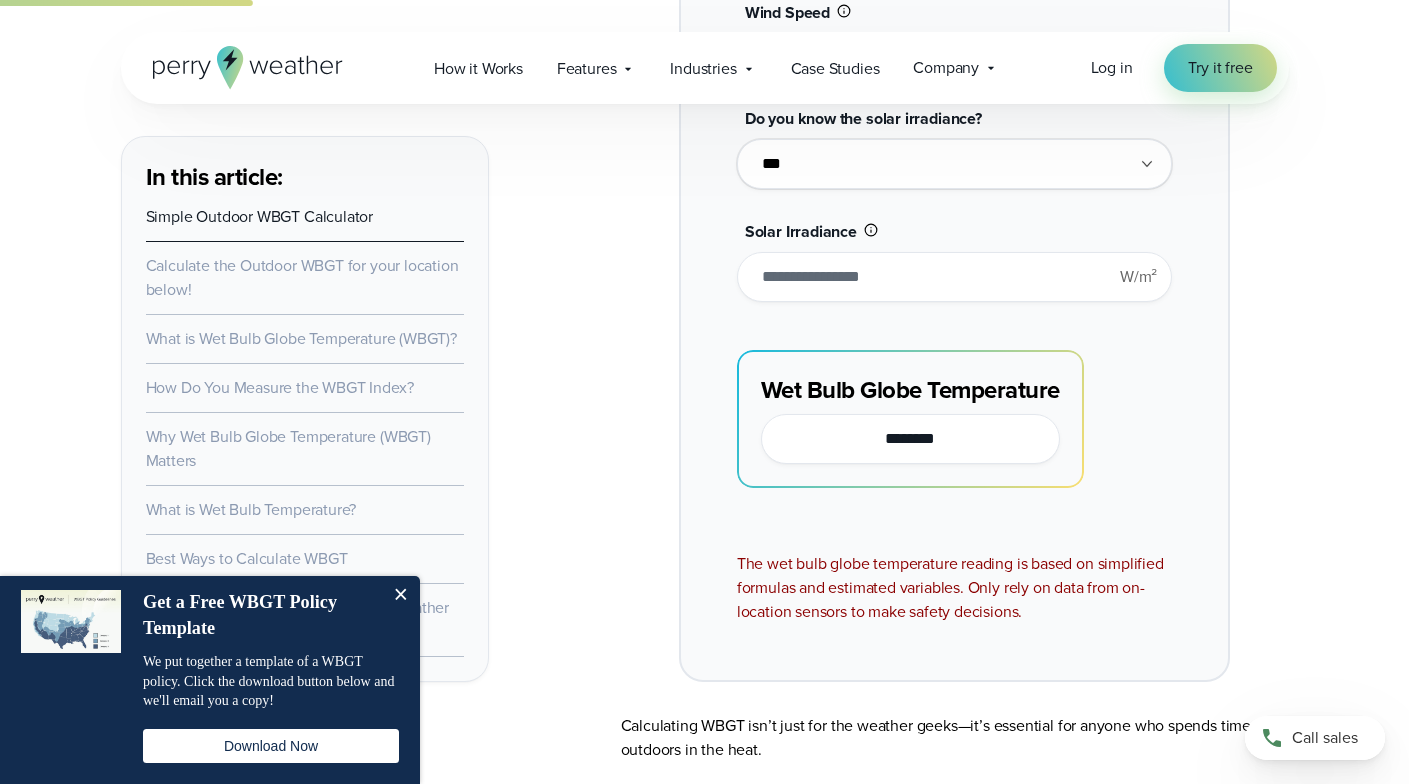 type 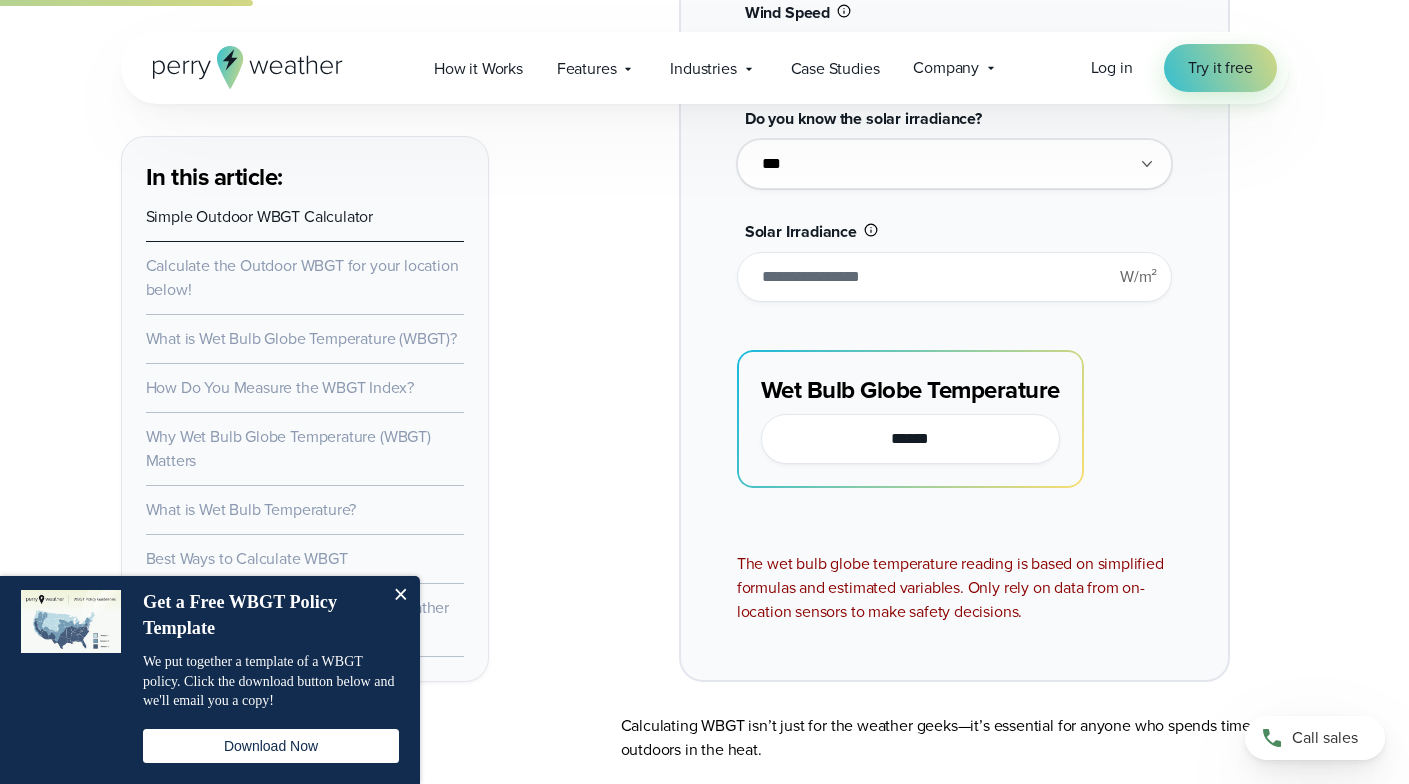 type on "*" 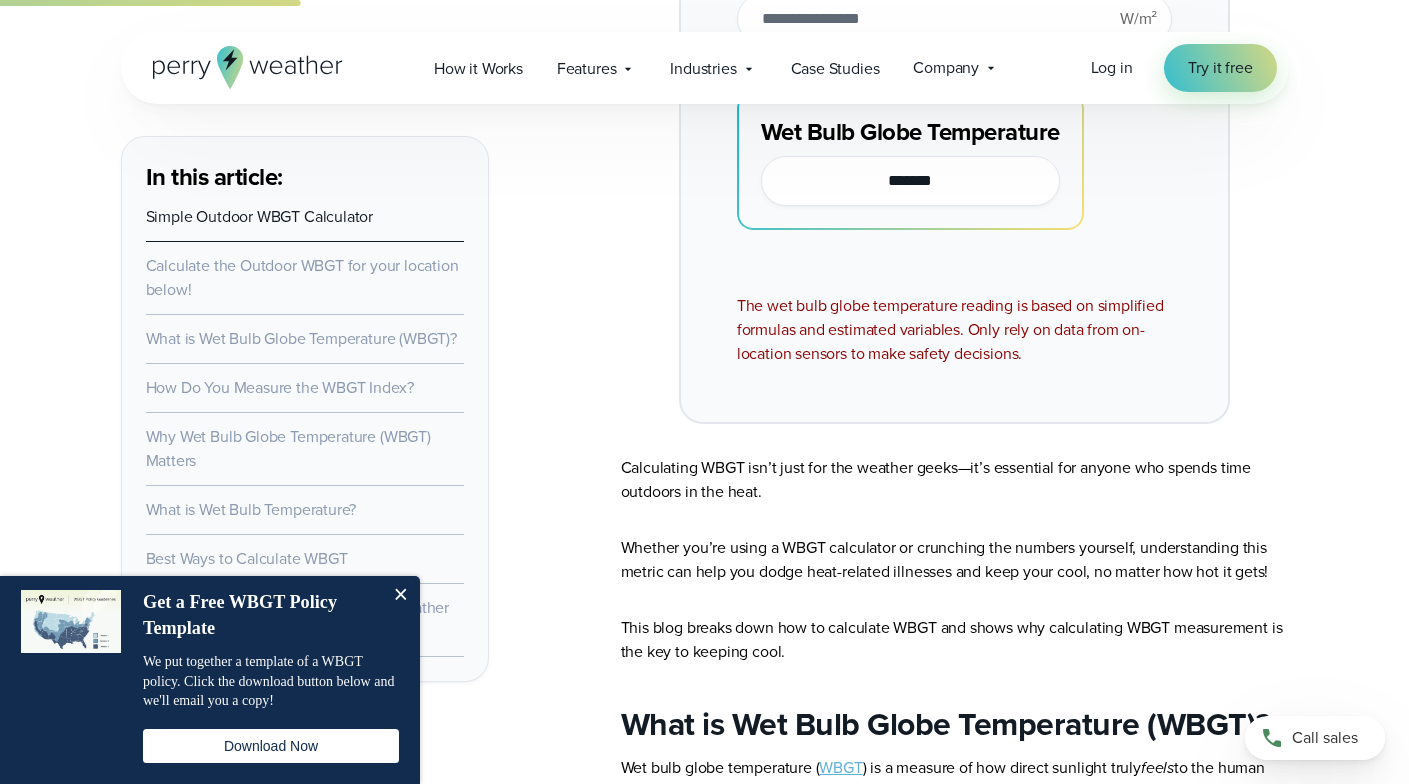 scroll, scrollTop: 2352, scrollLeft: 0, axis: vertical 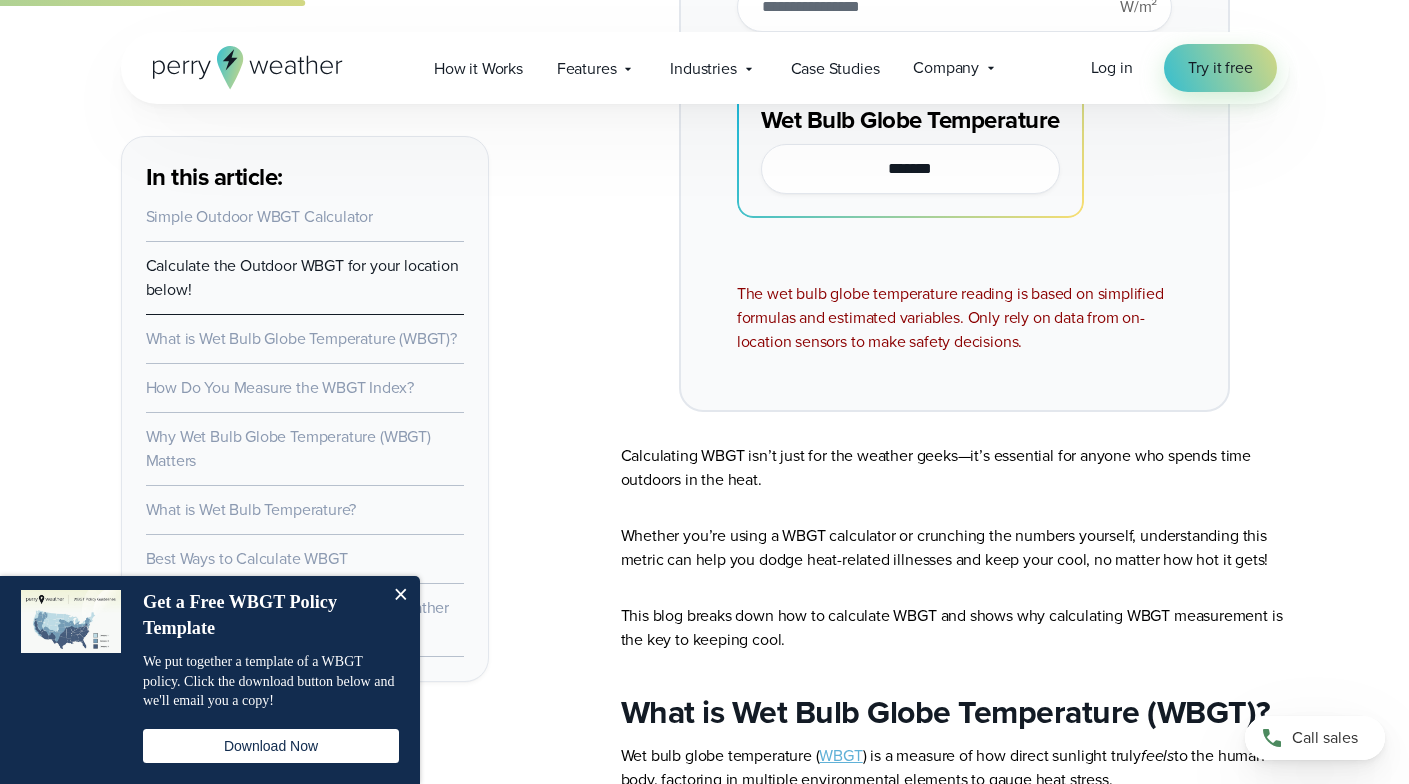 type on "*" 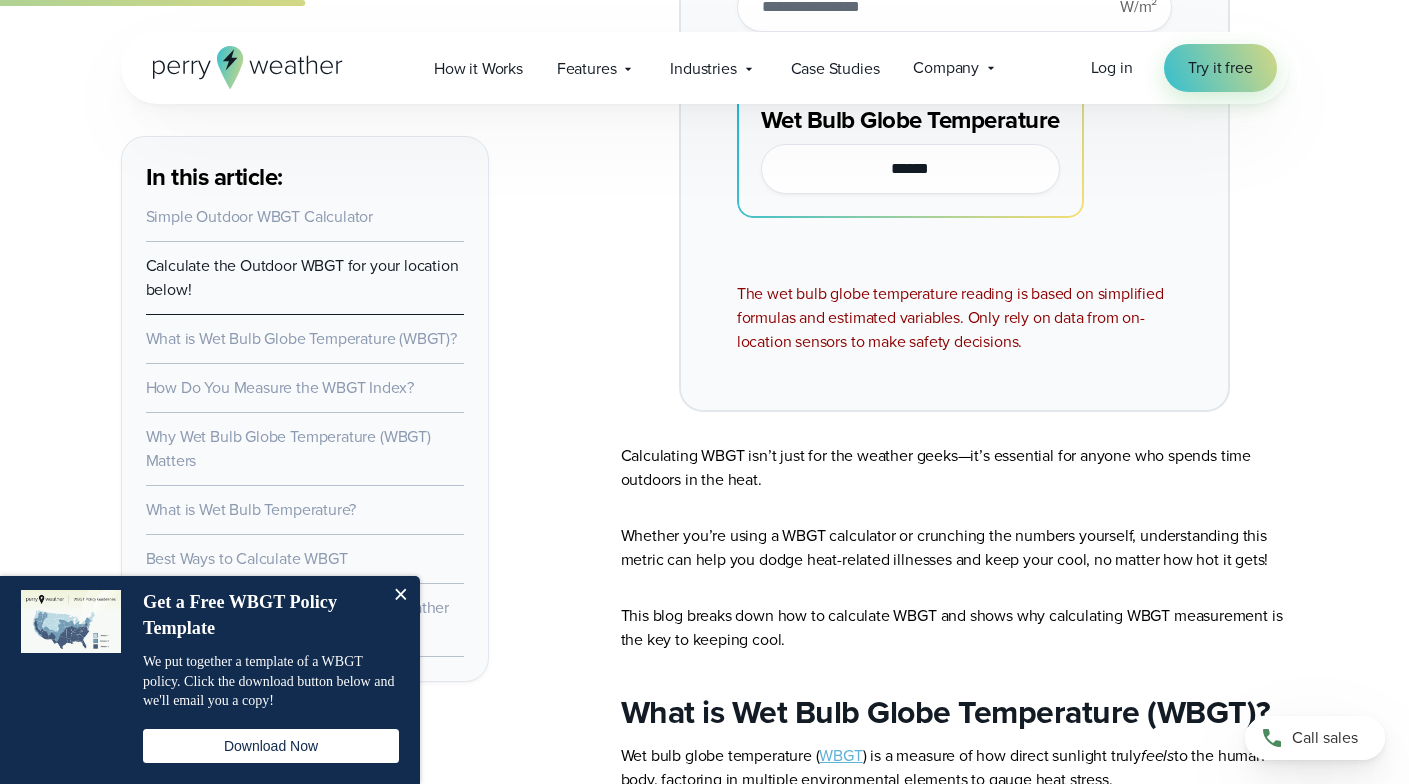 type on "*" 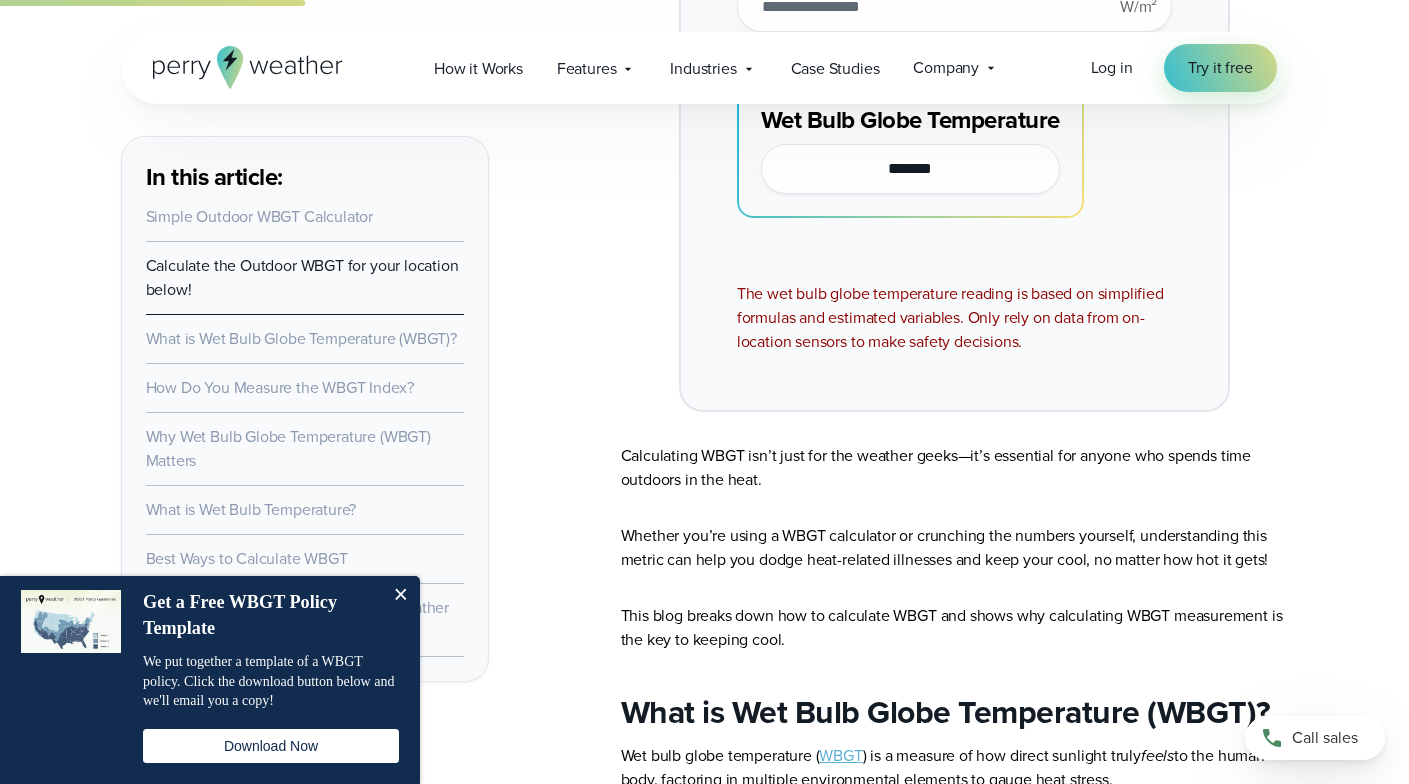 type on "**" 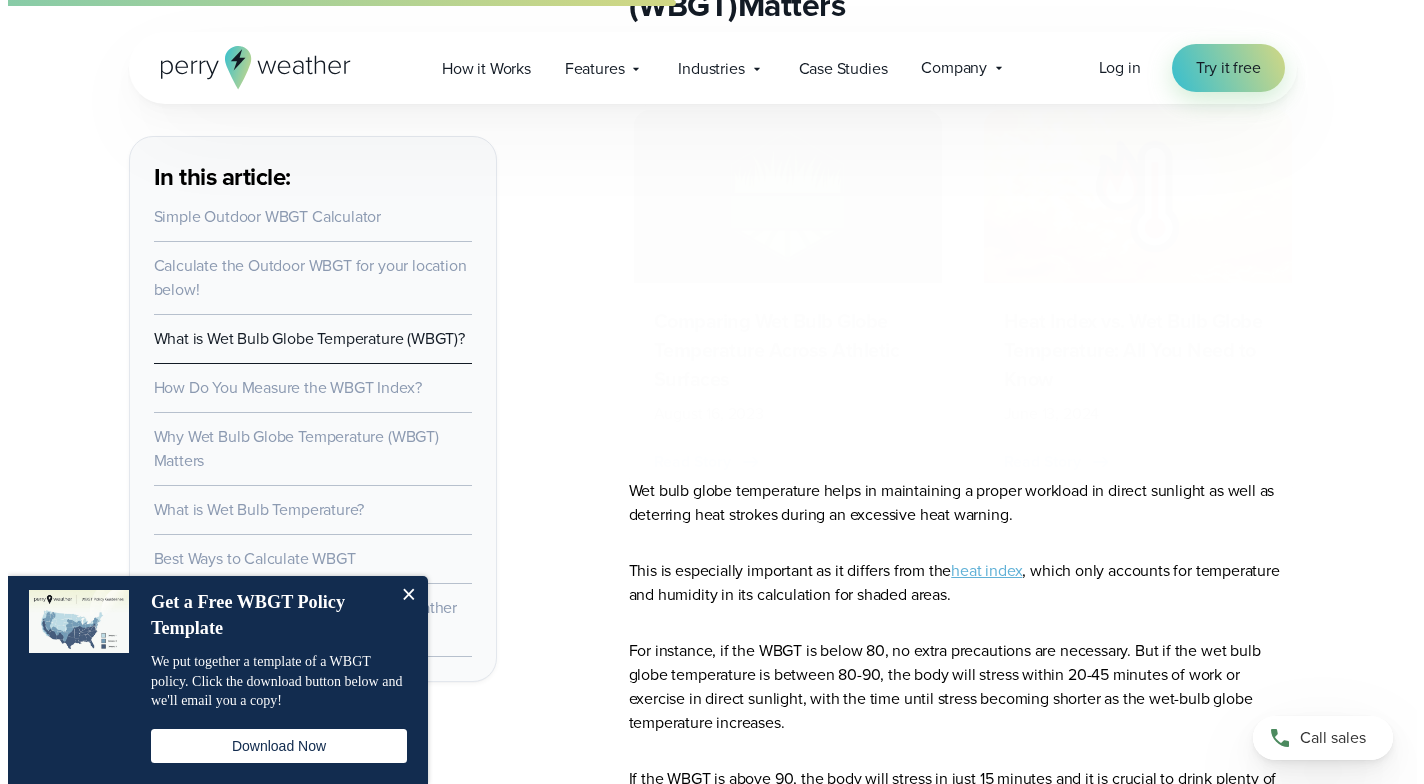 scroll, scrollTop: 4436, scrollLeft: 0, axis: vertical 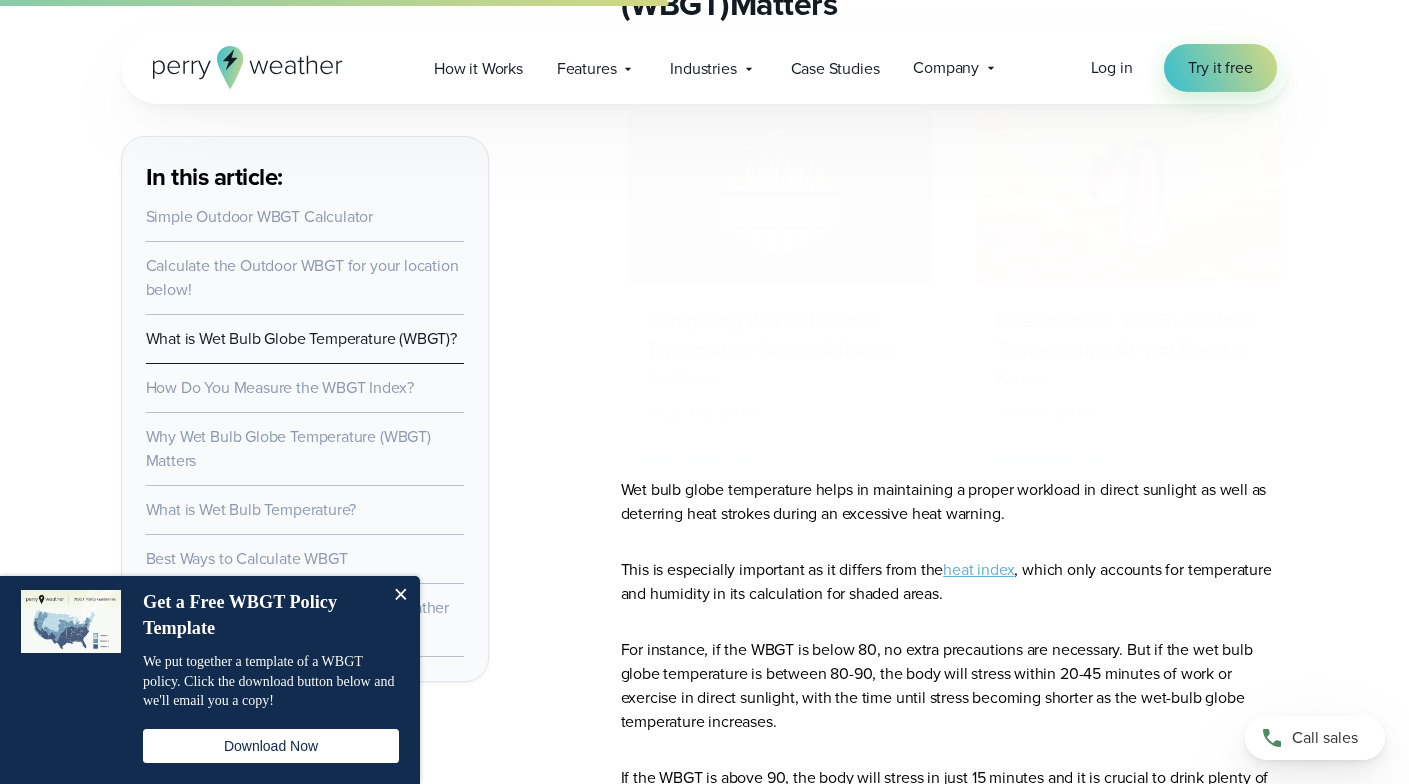 type on "***" 